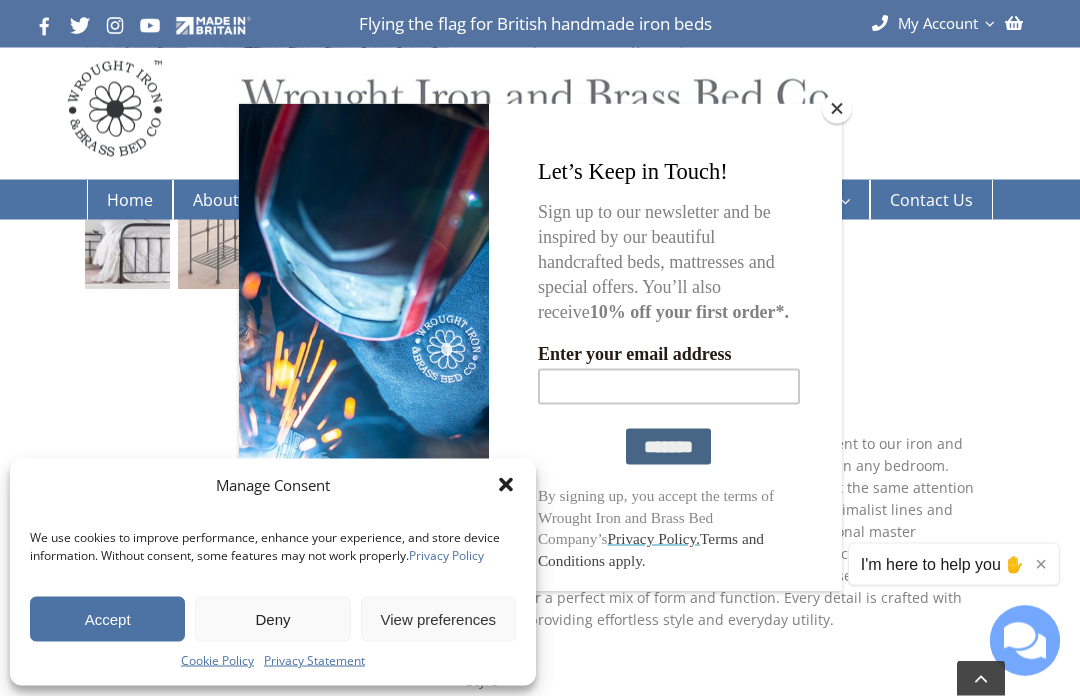scroll, scrollTop: 419, scrollLeft: 0, axis: vertical 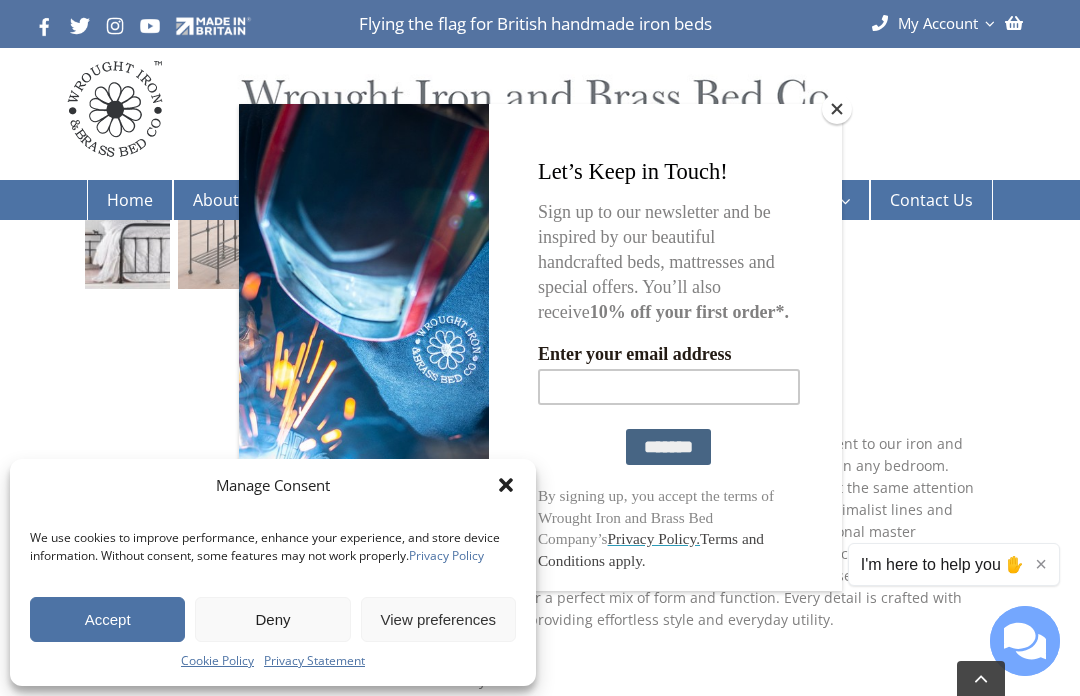 click at bounding box center (837, 109) 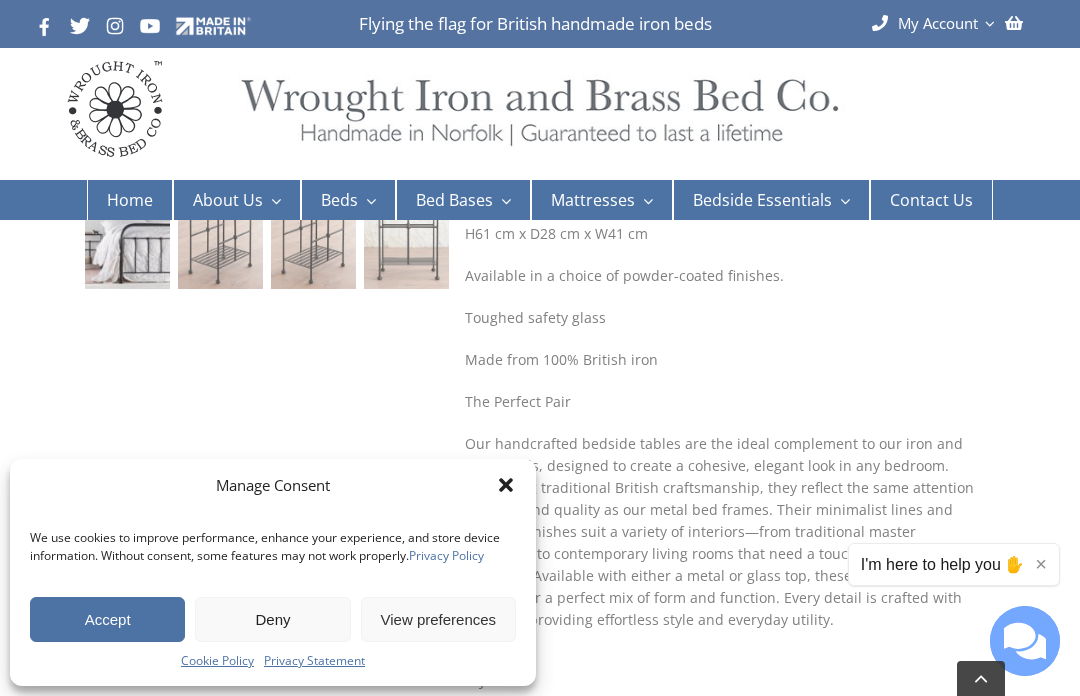 click on "Deny" at bounding box center [272, 619] 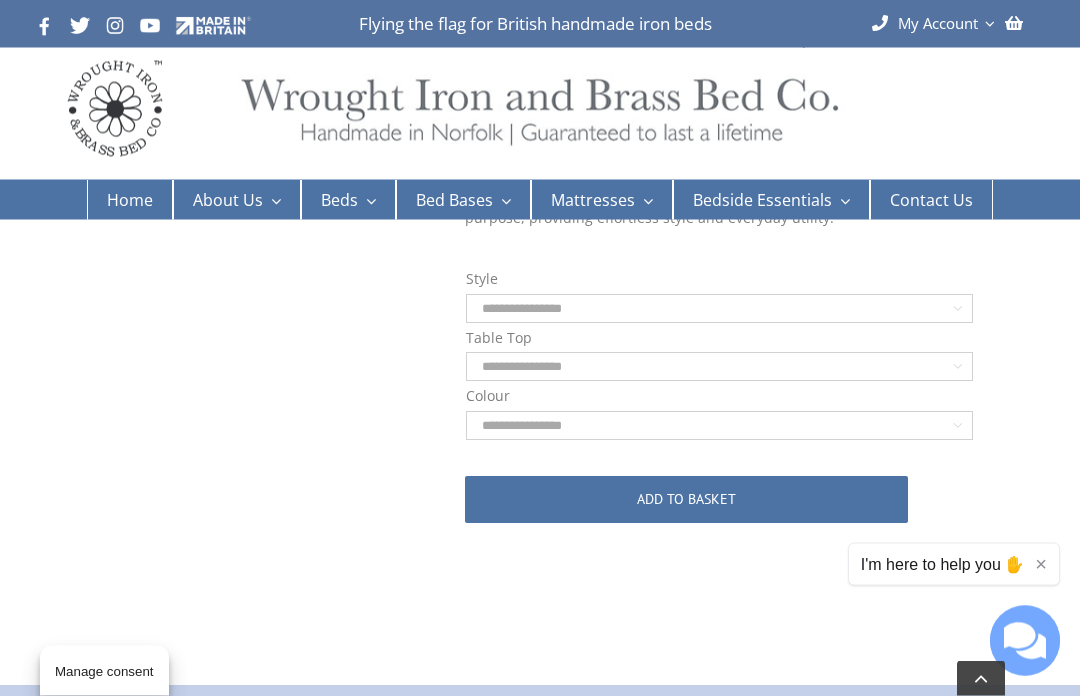 scroll, scrollTop: 795, scrollLeft: 0, axis: vertical 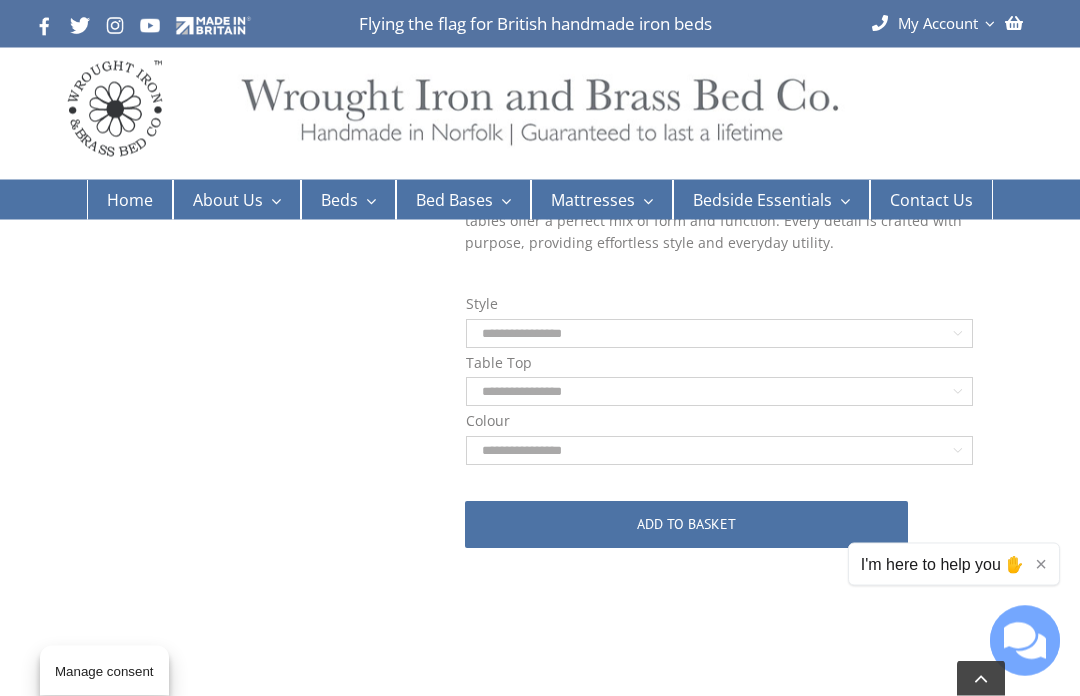 click on "**********" 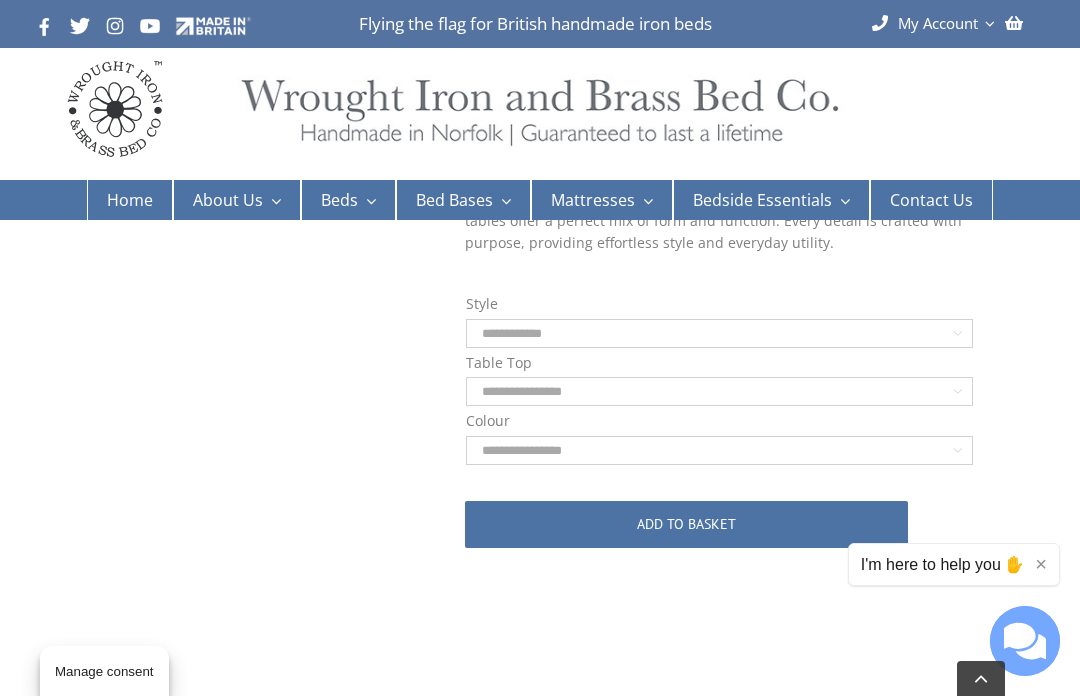 select on "**********" 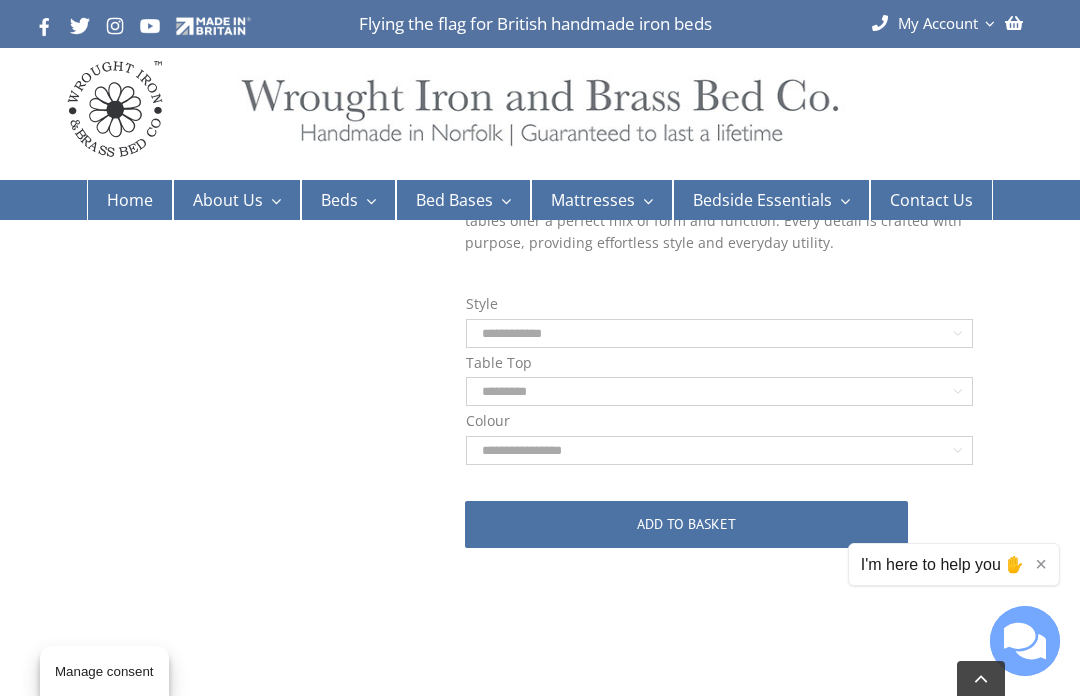 select on "**********" 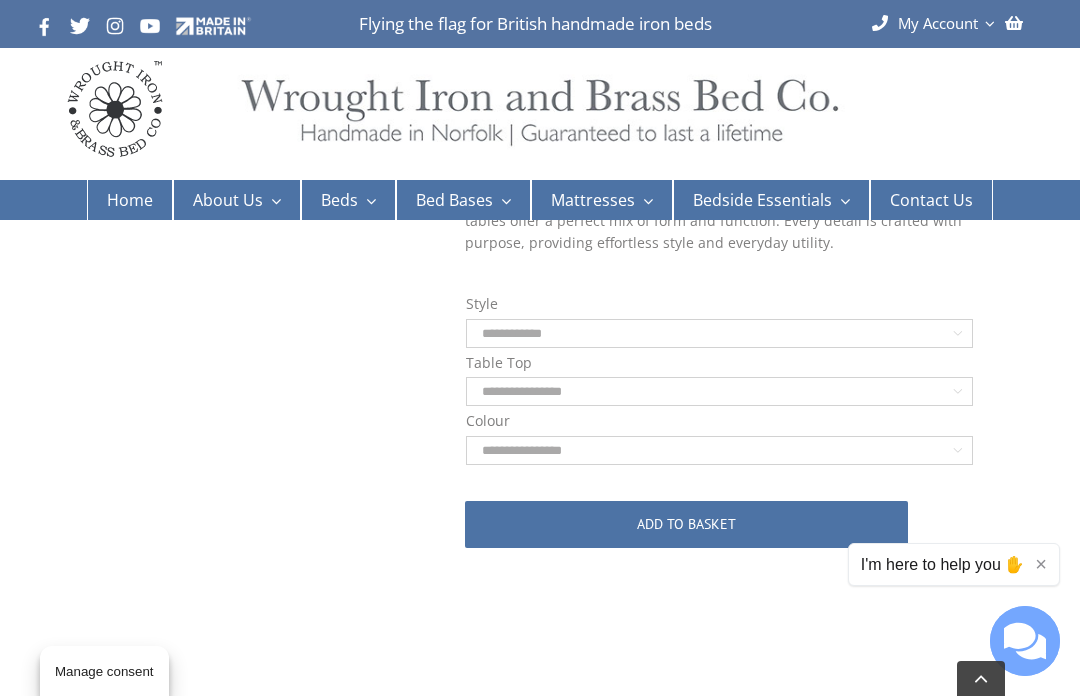 click on "**********" 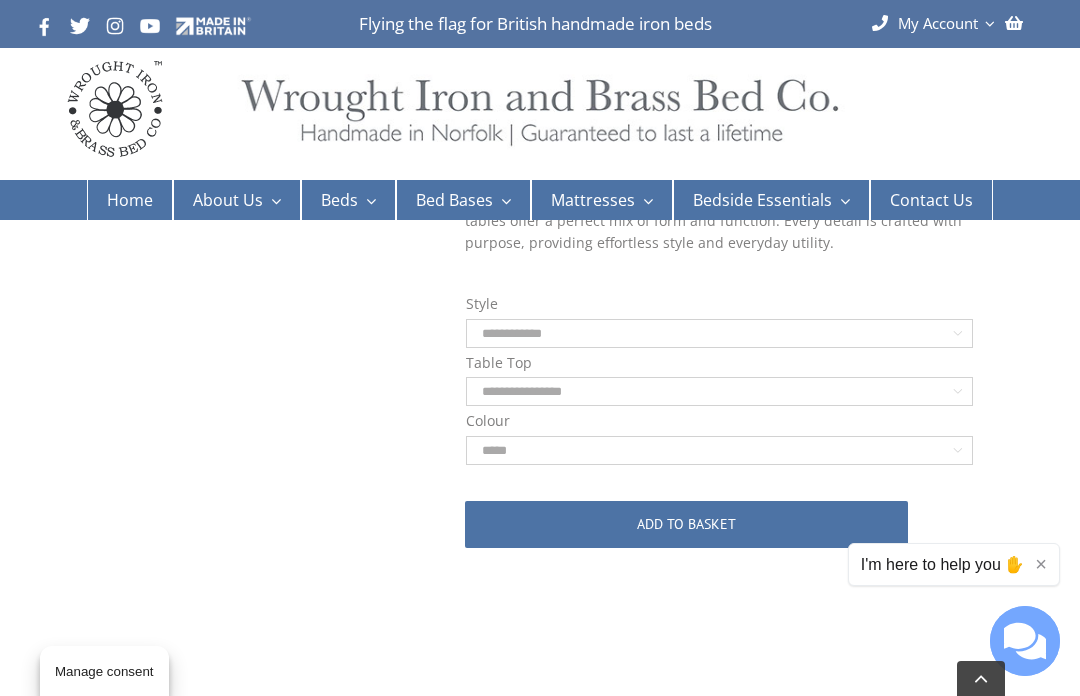 select on "**********" 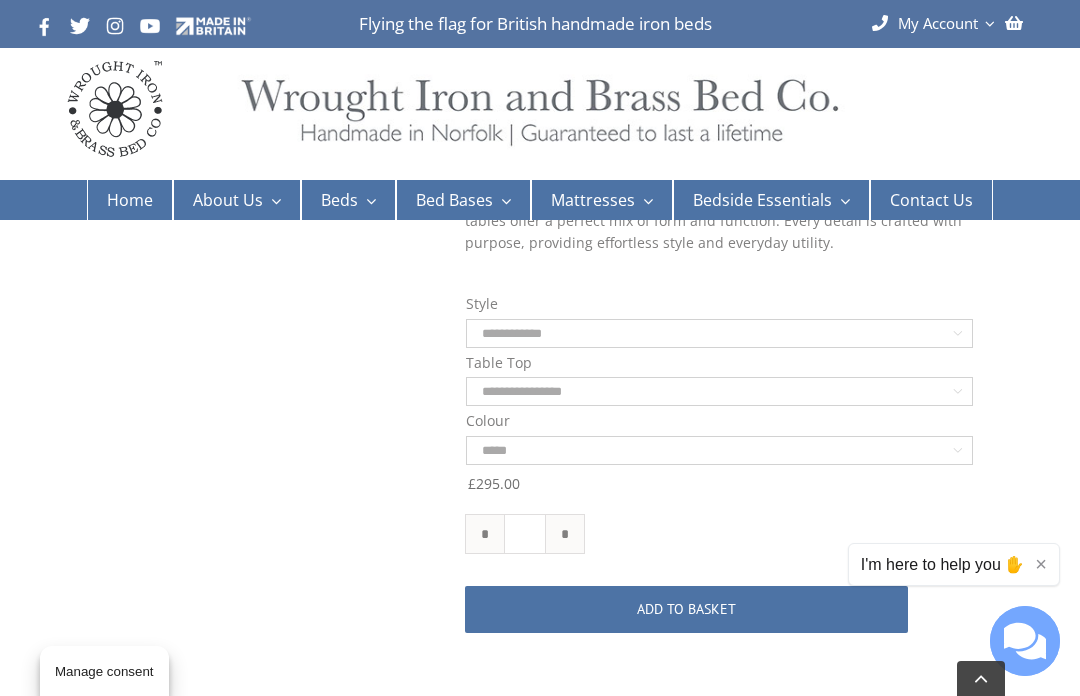 click on "**********" 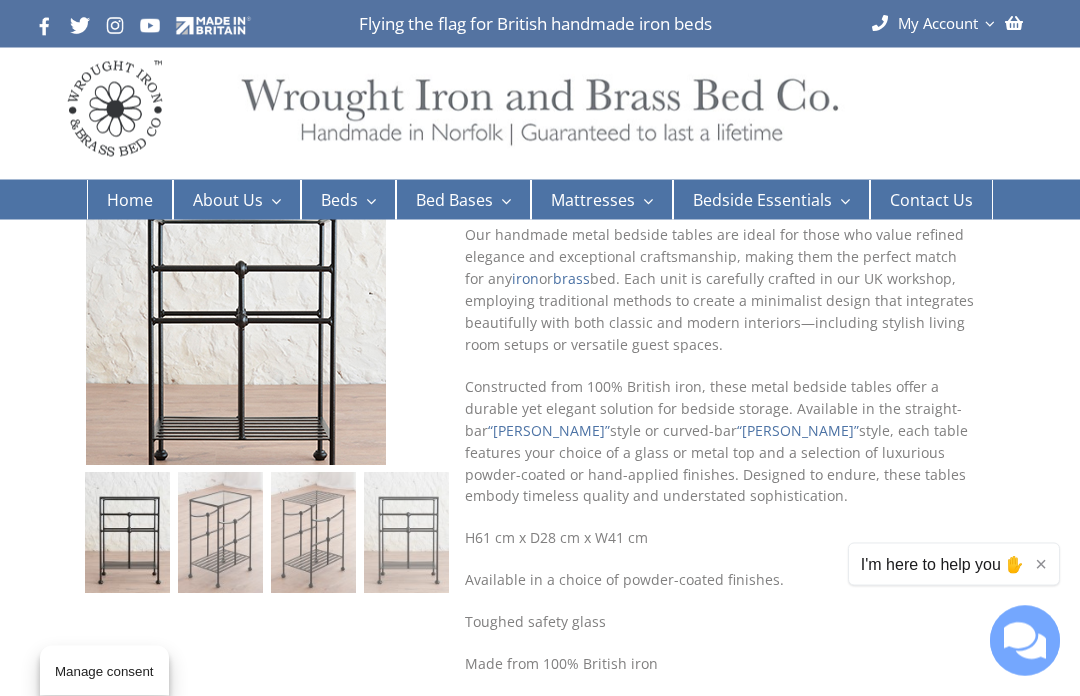 click at bounding box center (236, 336) 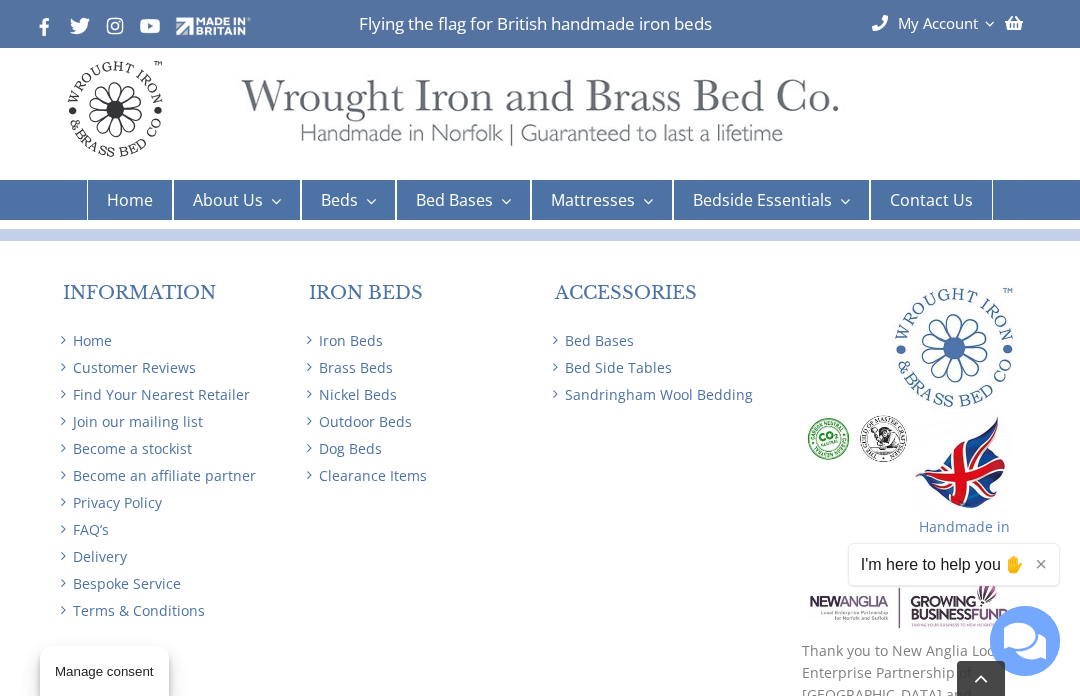 scroll, scrollTop: 1360, scrollLeft: 0, axis: vertical 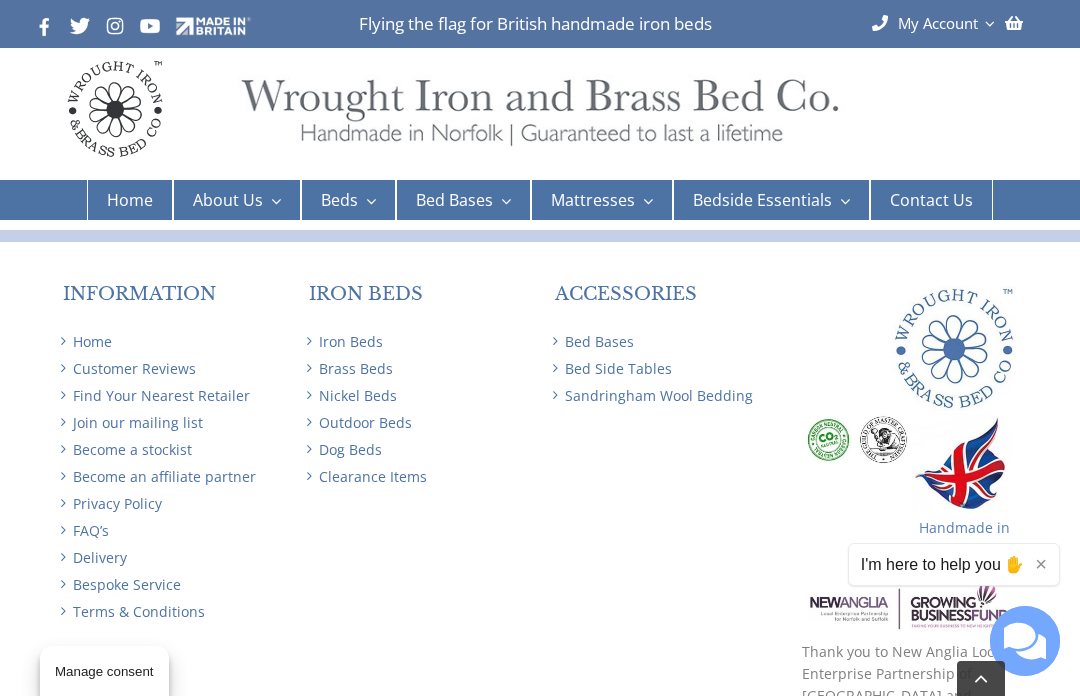 click on "Clearance Items" at bounding box center (417, 477) 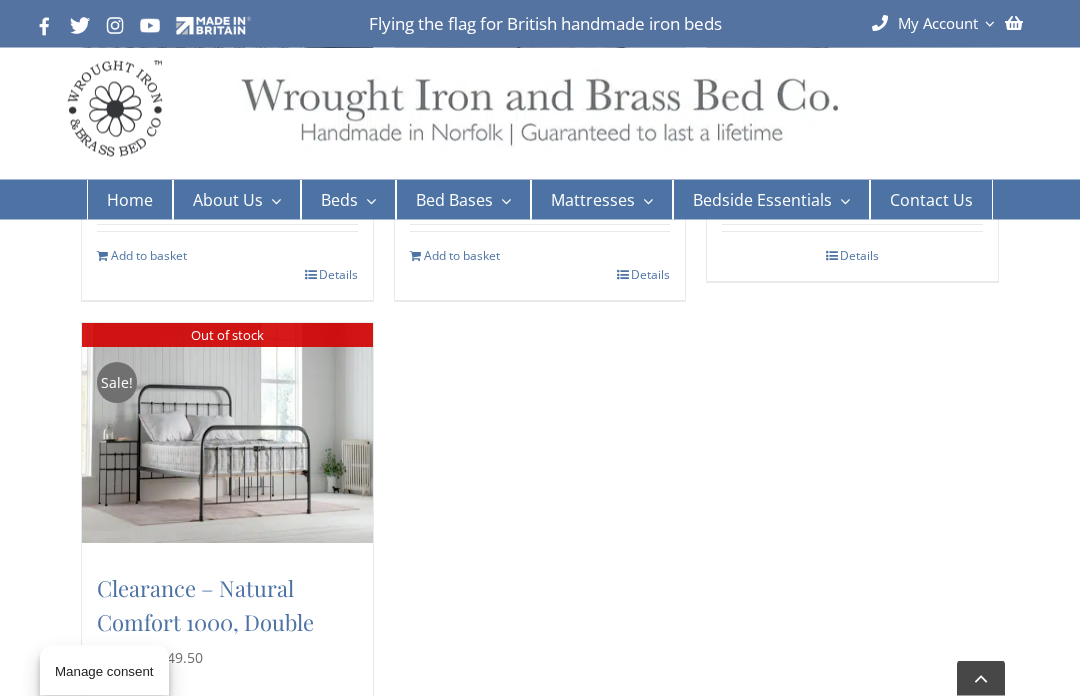 scroll, scrollTop: 1771, scrollLeft: 0, axis: vertical 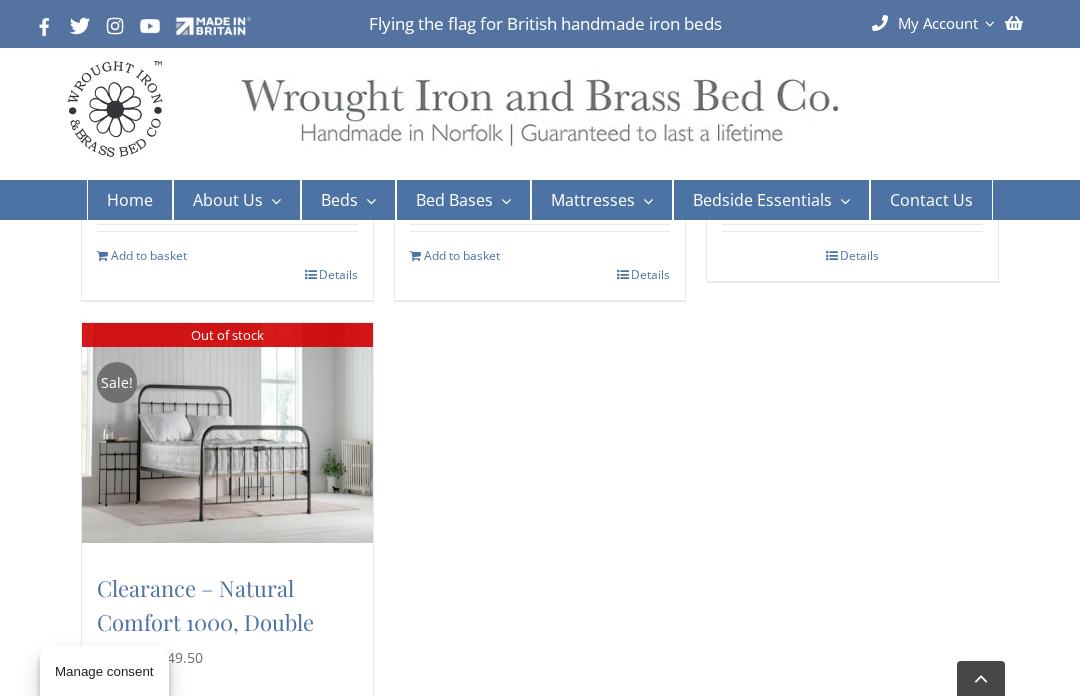 click on "Sale!
Clearance – Sandringham No.4, Double
£ 3,939.00   Original price was: £3,939.00. £ 1,969.50 Current price is: £1,969.50.
Add to basket
Details
Sale!
Clearance – Sandringham No.5, Double
£ 3,239.00   Original price was: £3,239.00. £ 1,619.50 Current price is: £1,619.50.
Add to basket
Details
Sale!
Clearance – Natural Comfort 3000e, Double
£ 2,919.00   Original price was: £2,919.00. £ 1,459.50 Current price is: £1,459.50.
Add to basket
Details
Sale!
Clearance – Natural Comfort 3000, Double
£ 2,619.00   Original price was: £2,619.00. £ 1,309.50 Current price is: £1,309.50." at bounding box center (540, 75) 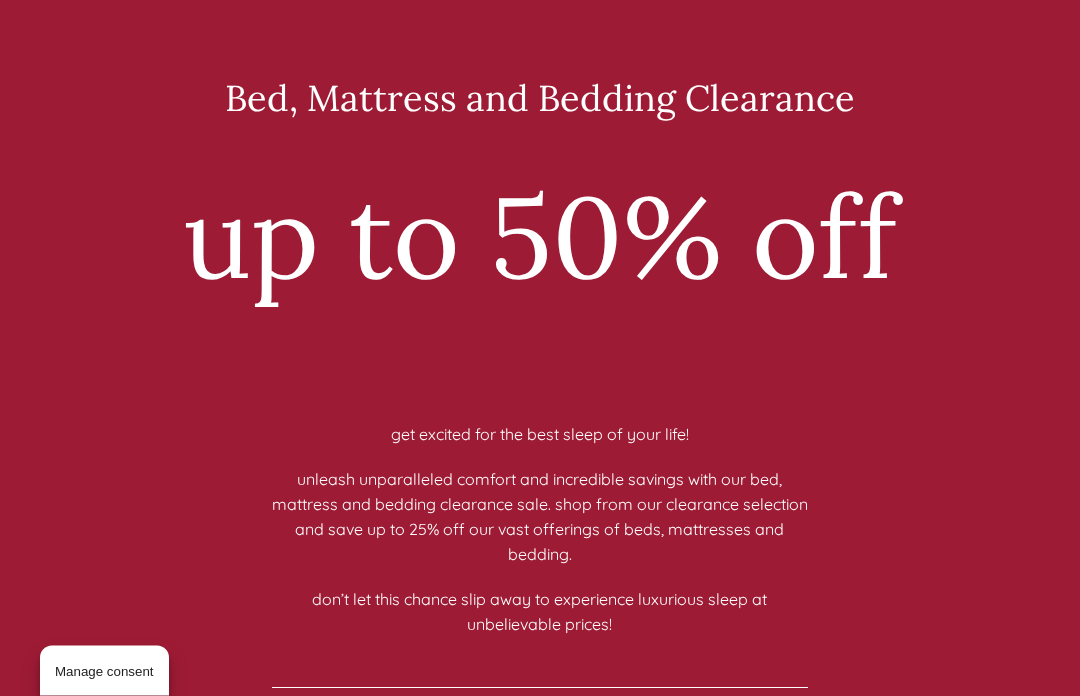 scroll, scrollTop: 0, scrollLeft: 0, axis: both 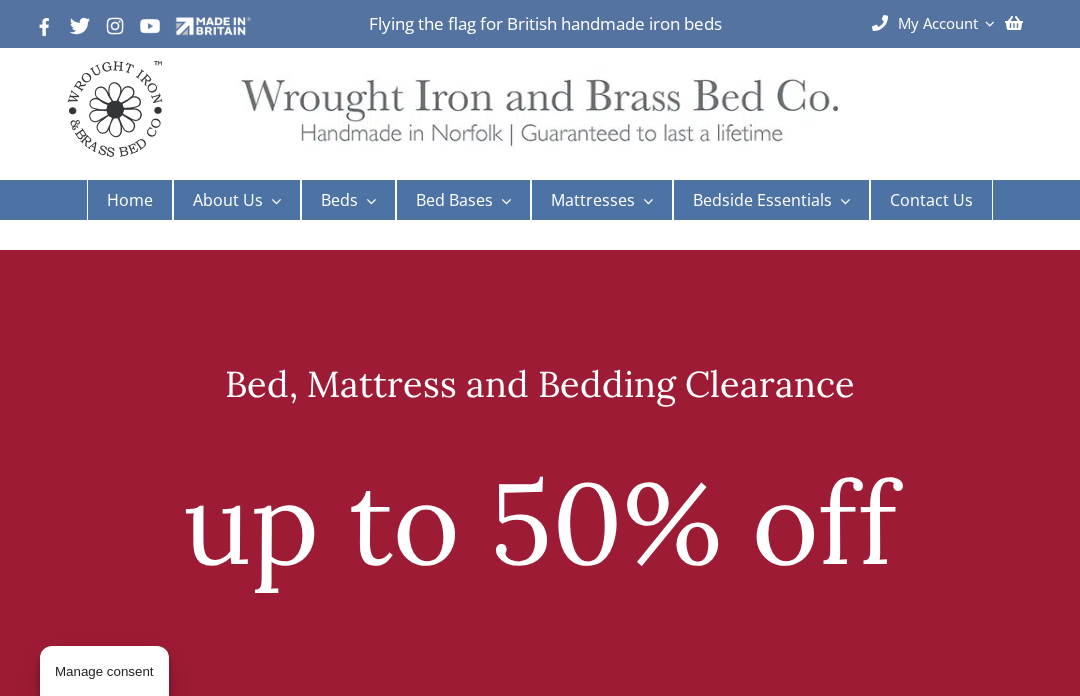 click on "Hard Top Bed Base" at bounding box center (484, 306) 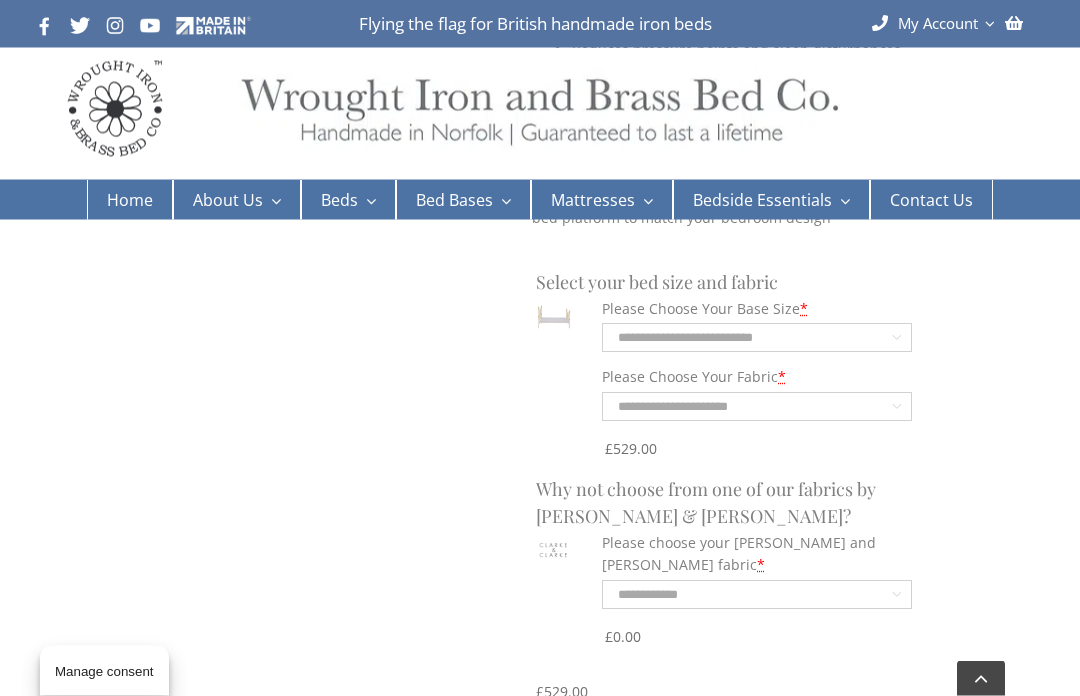 scroll, scrollTop: 963, scrollLeft: 0, axis: vertical 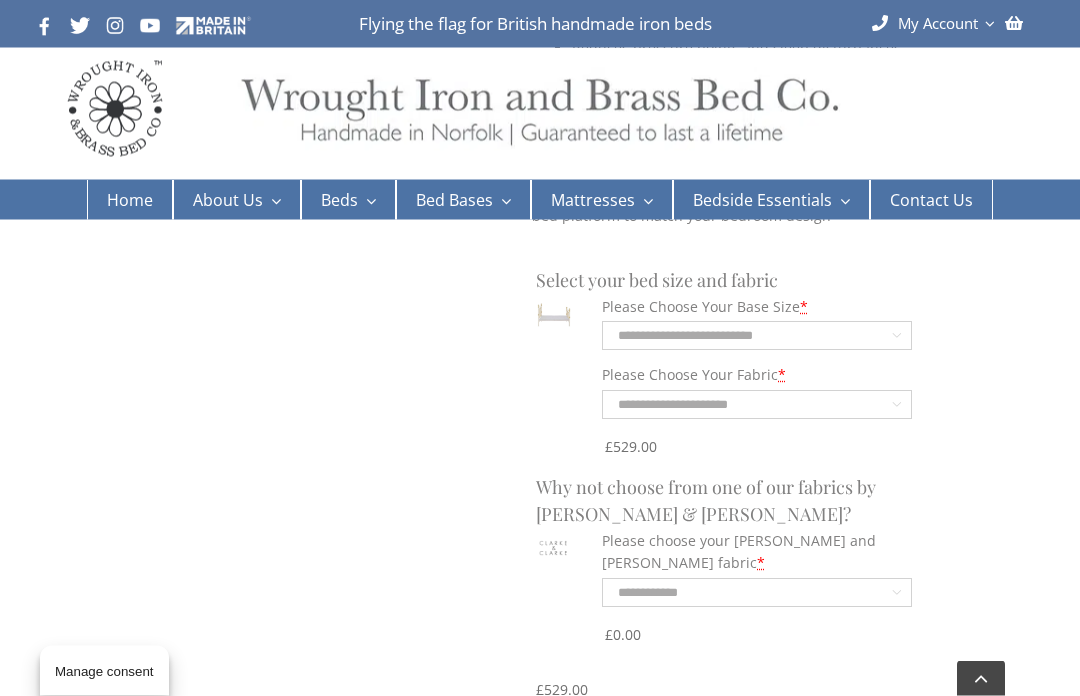 click on "**********" at bounding box center (756, 593) 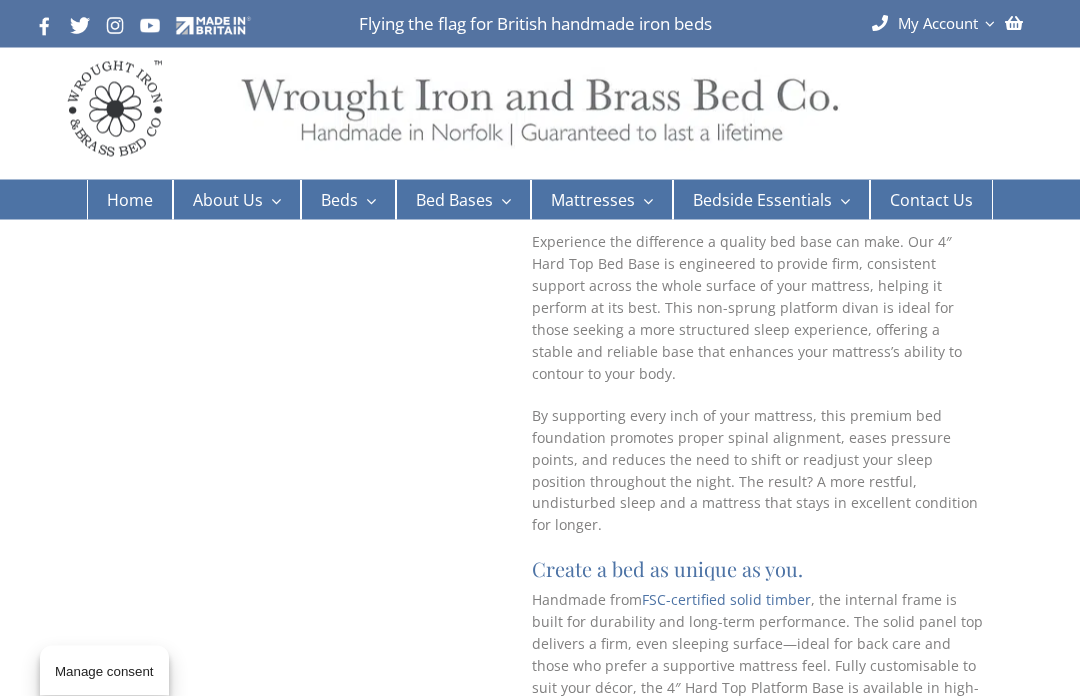 scroll, scrollTop: 108, scrollLeft: 0, axis: vertical 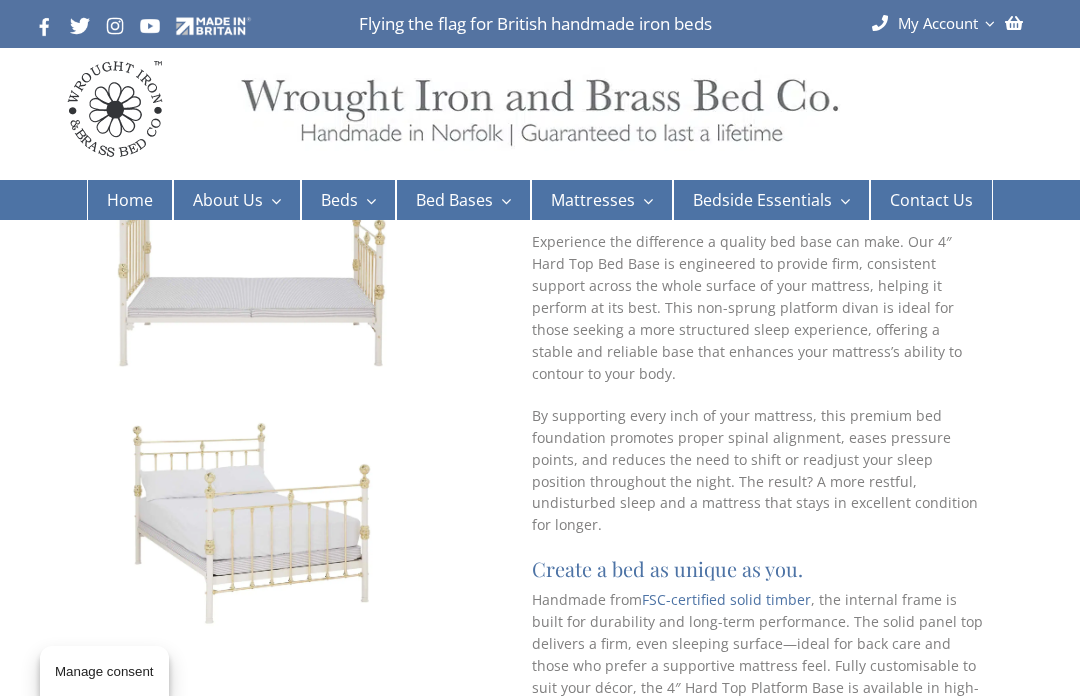 click on "Find Your Nearest Store" at bounding box center [277, 337] 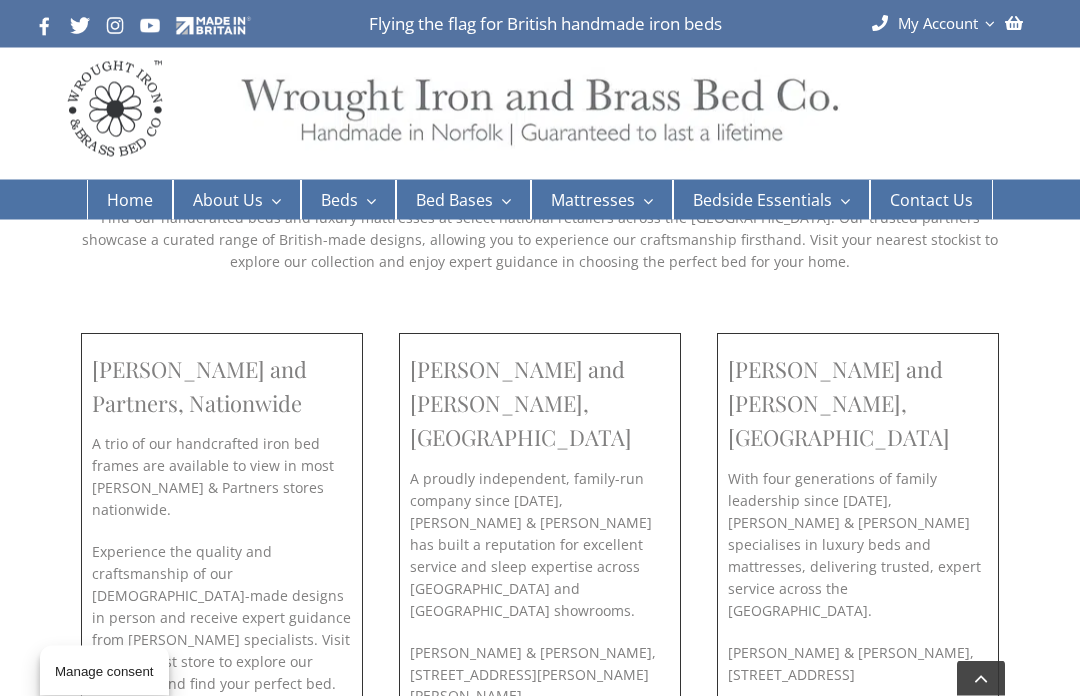 scroll, scrollTop: 1740, scrollLeft: 0, axis: vertical 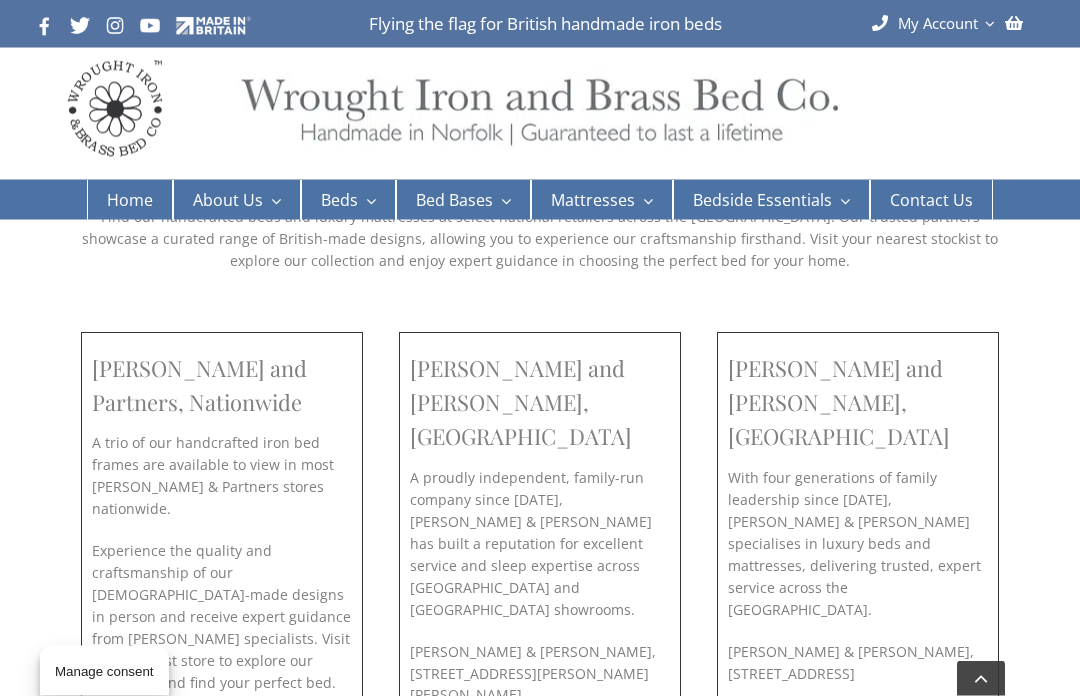 click on "Website" at bounding box center (437, 779) 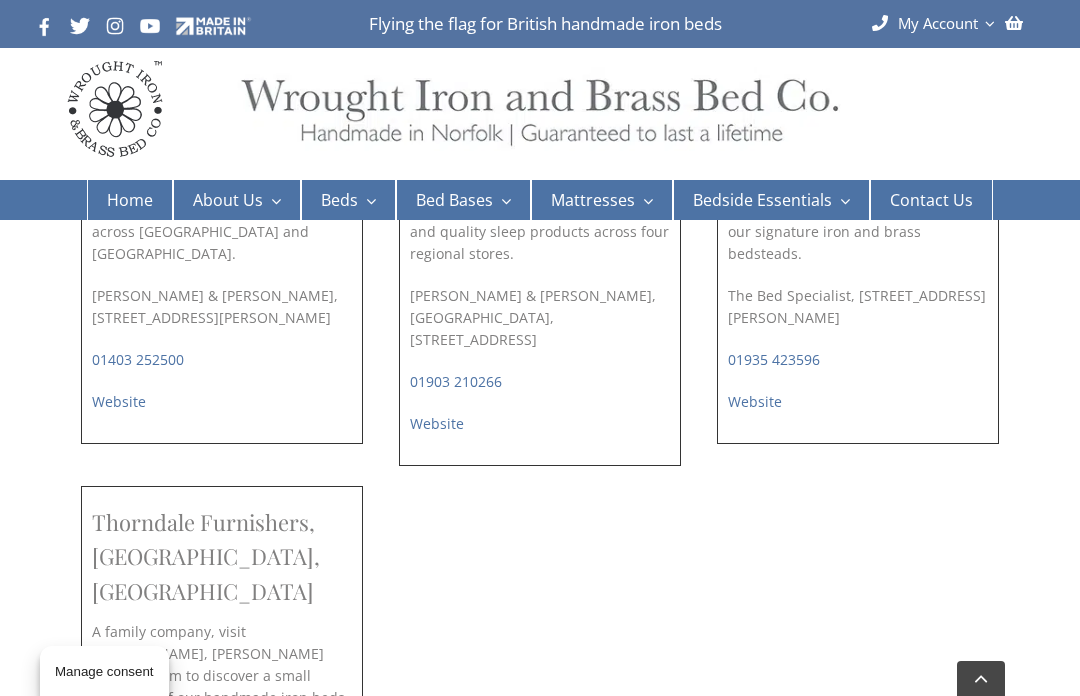 scroll, scrollTop: 2617, scrollLeft: 0, axis: vertical 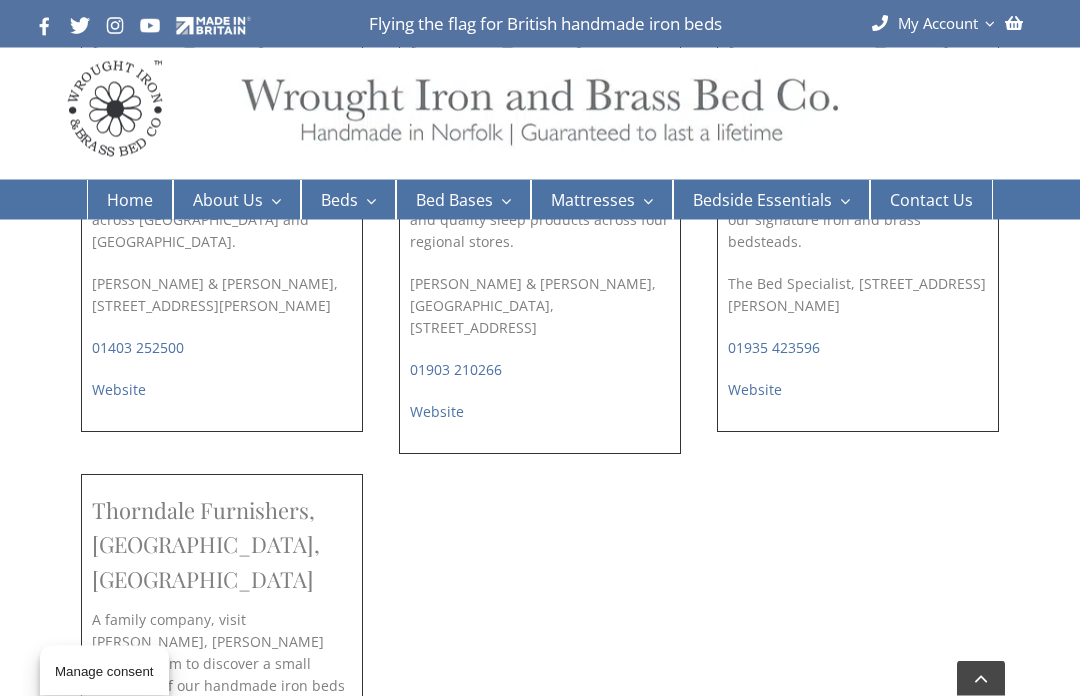 click on "Website" at bounding box center [119, 878] 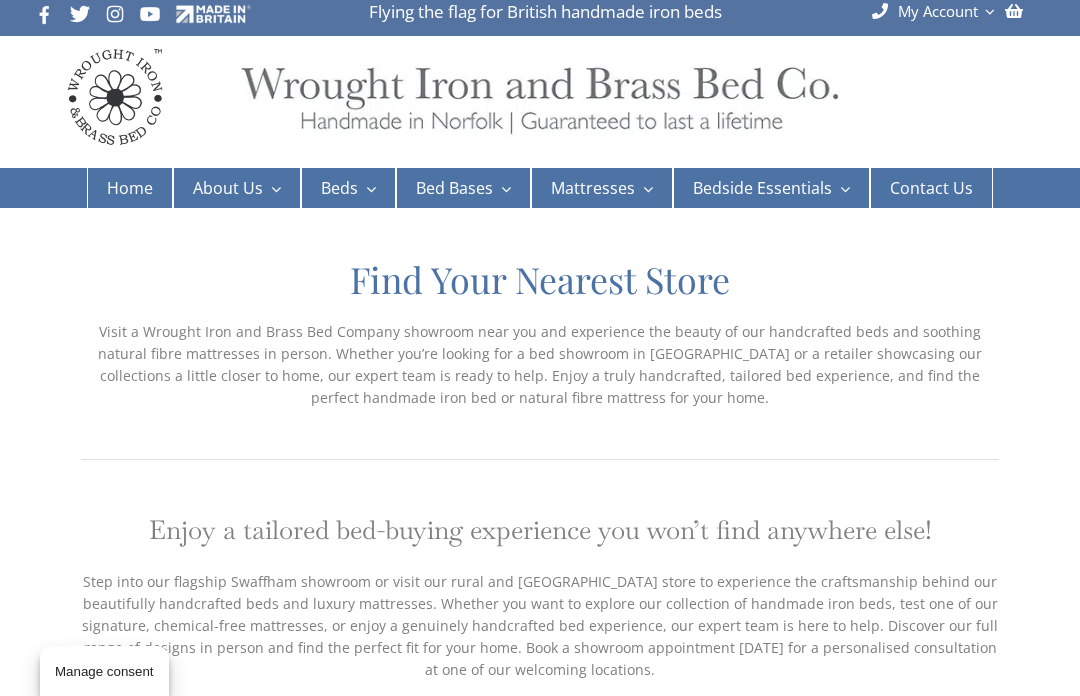 scroll, scrollTop: 0, scrollLeft: 0, axis: both 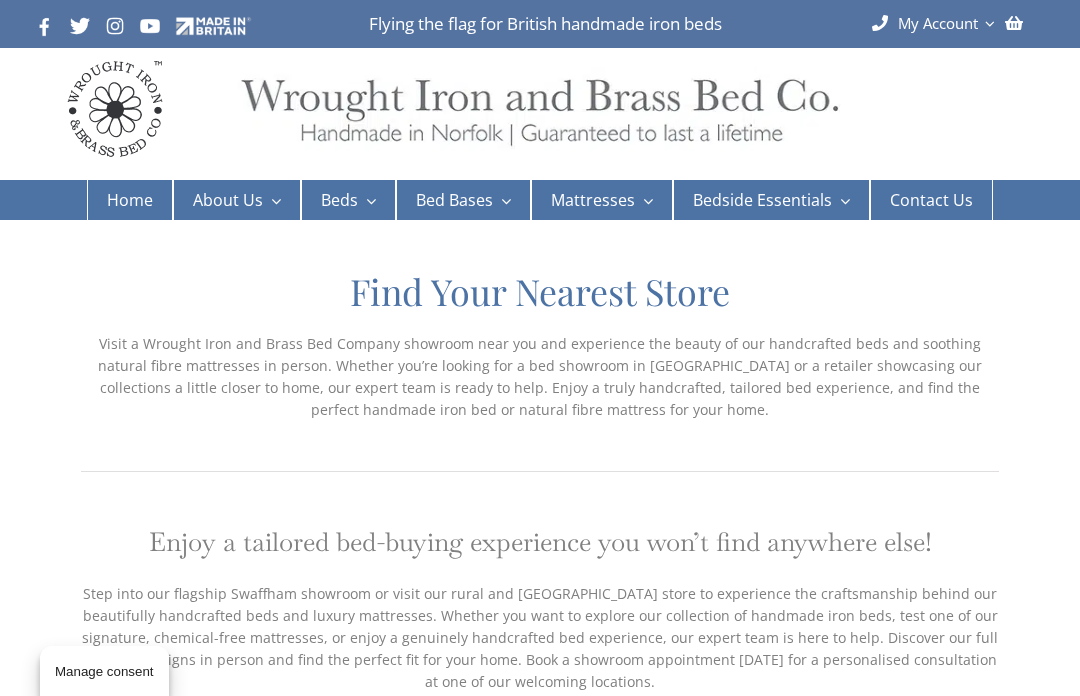 click on "Hard Top Bed Base" at bounding box center (484, 306) 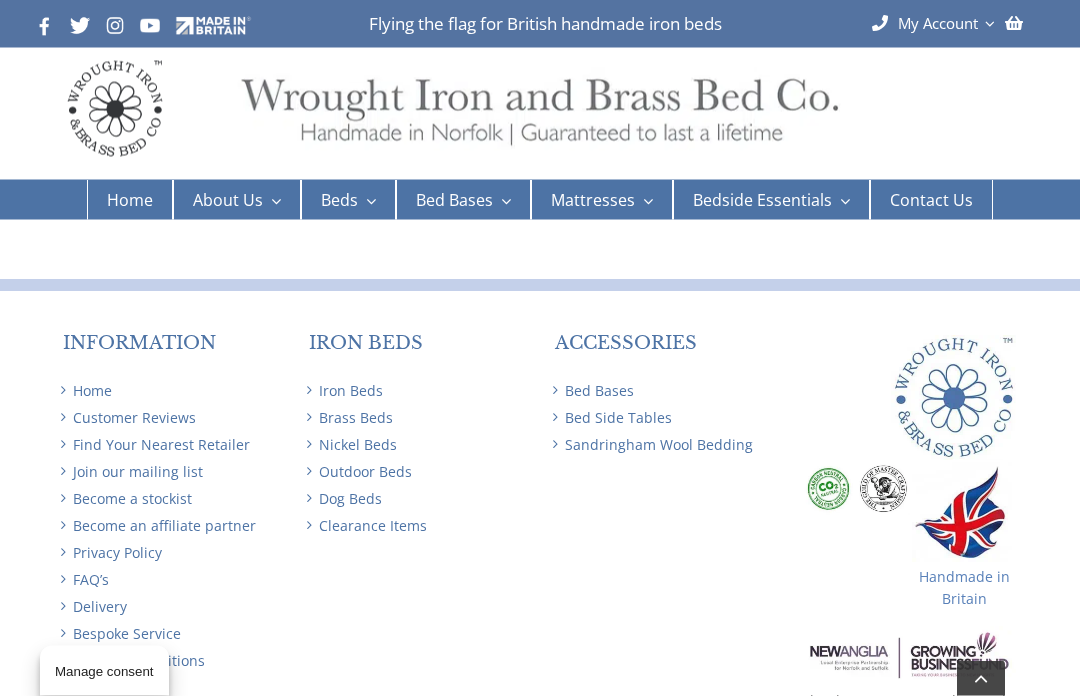 scroll, scrollTop: 1967, scrollLeft: 0, axis: vertical 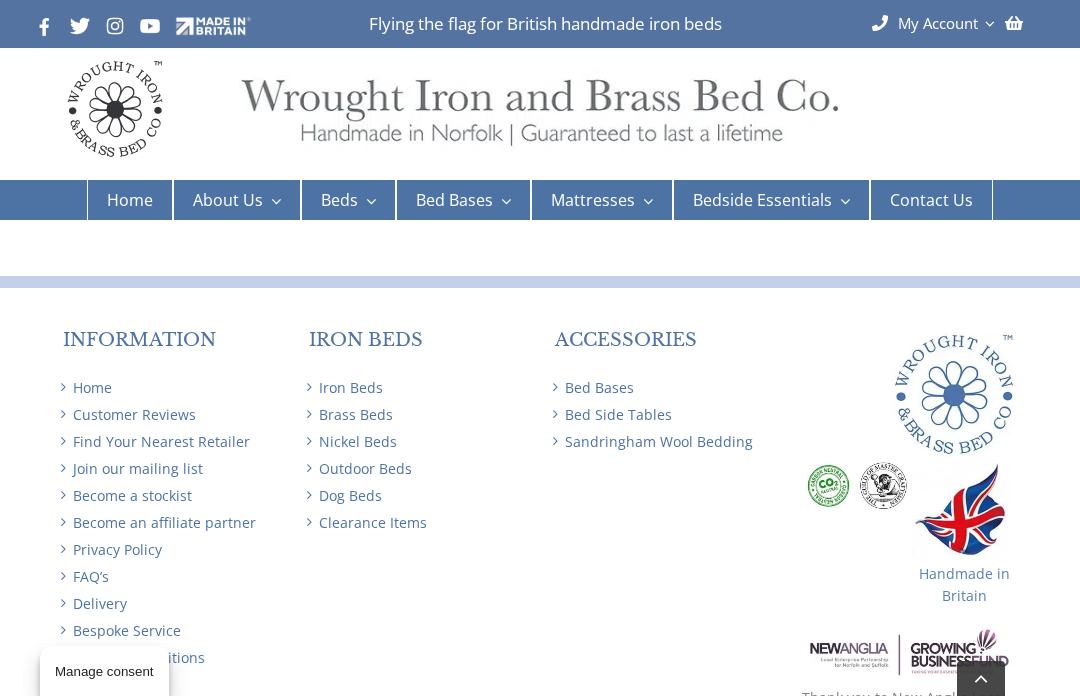 click on "Bed Bases" at bounding box center (663, 388) 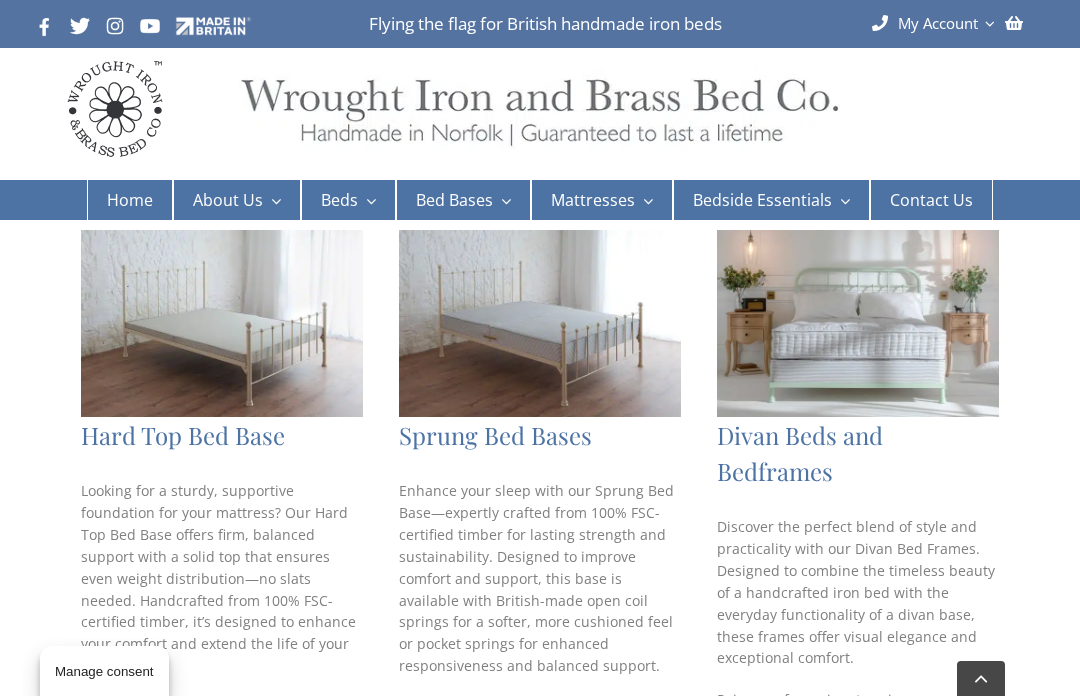 scroll, scrollTop: 451, scrollLeft: 0, axis: vertical 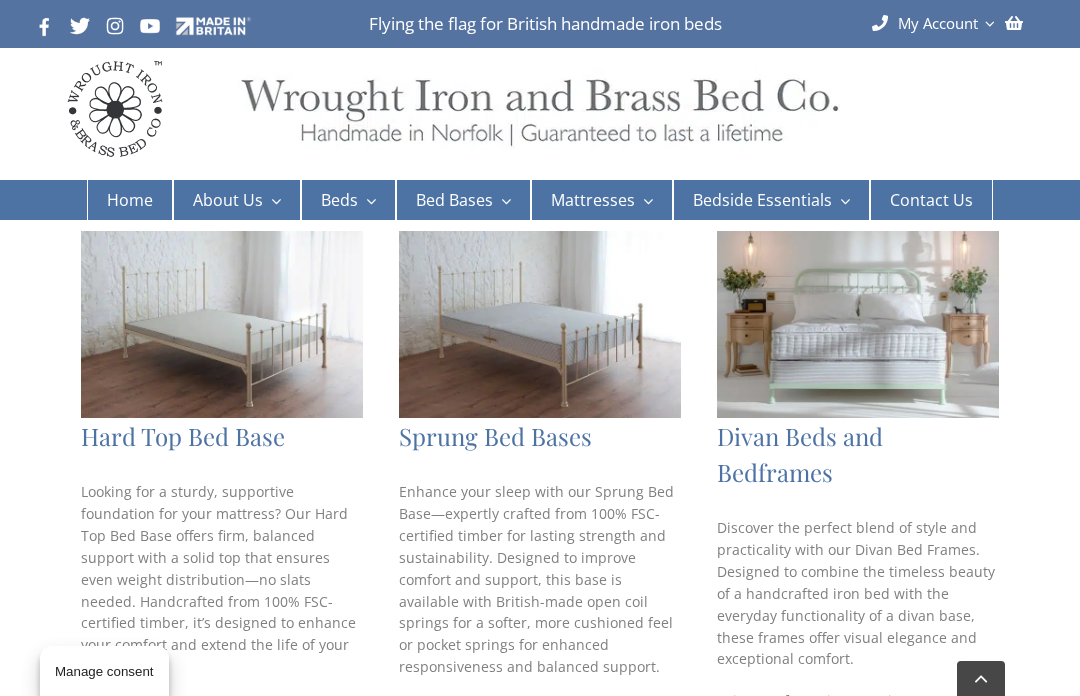 click at bounding box center (858, 325) 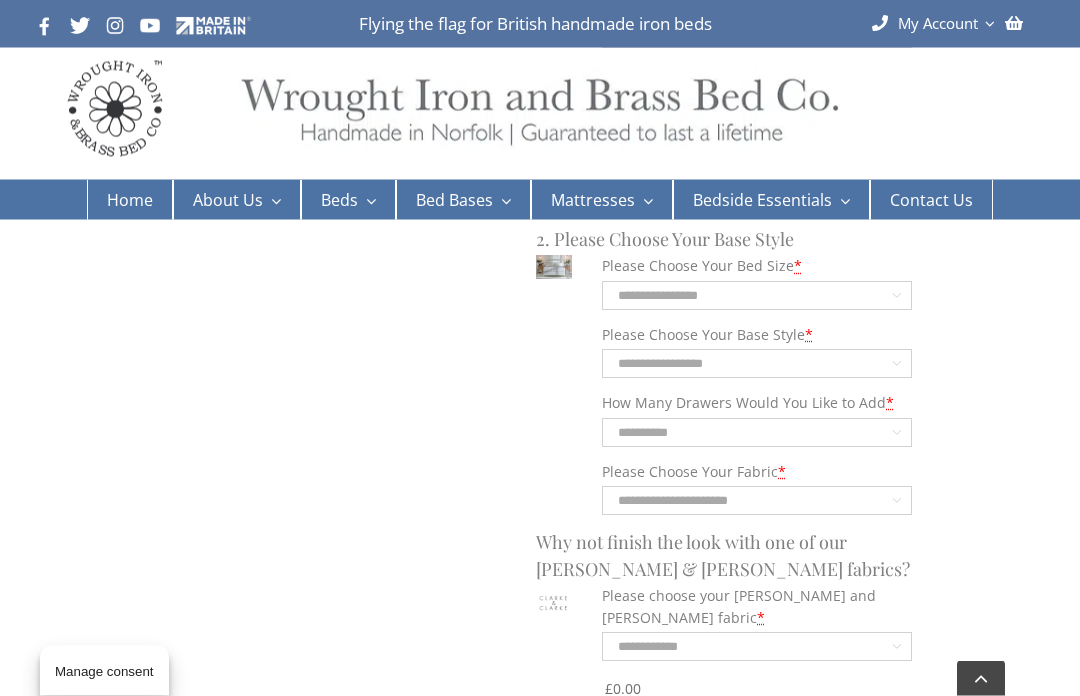 scroll, scrollTop: 2153, scrollLeft: 0, axis: vertical 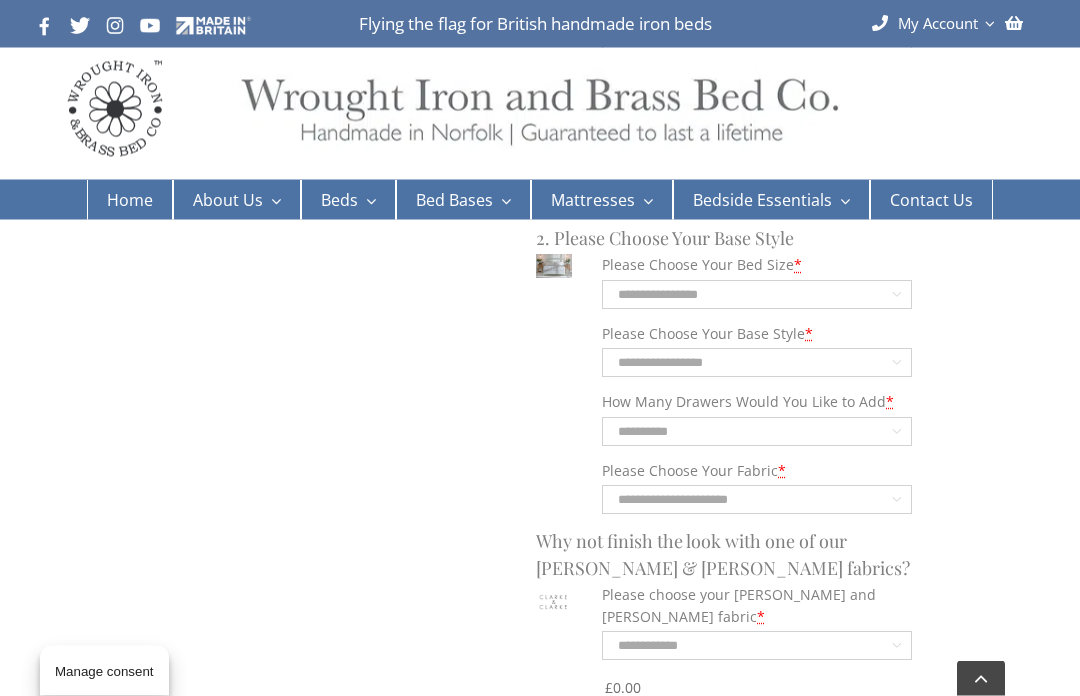 click on "**********" at bounding box center [756, 646] 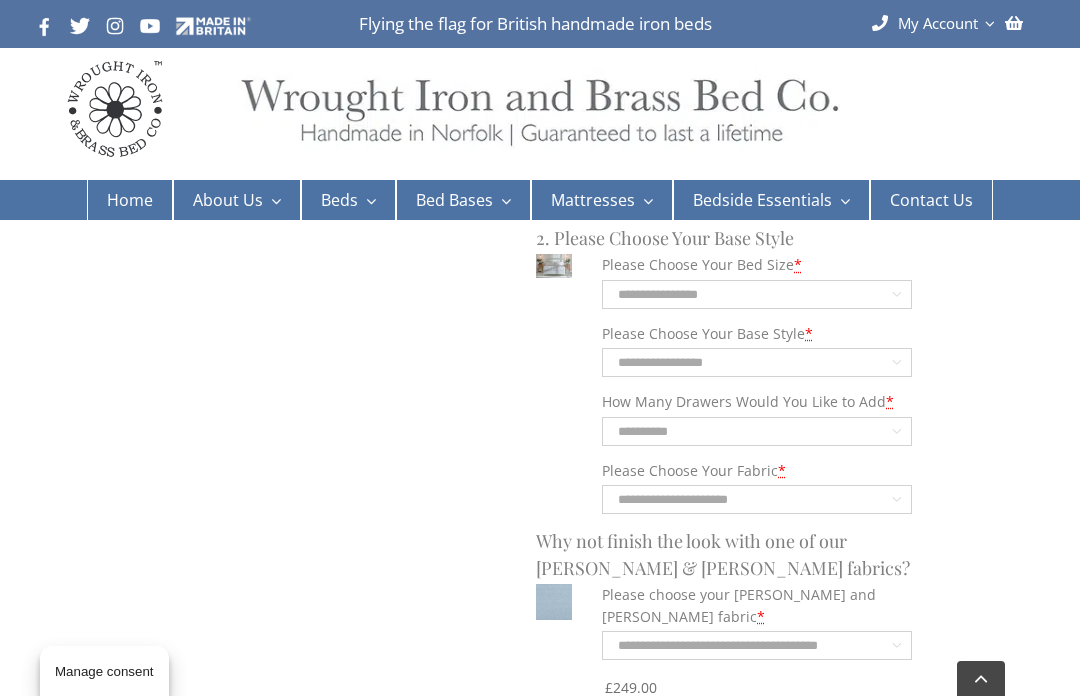 click on "**********" at bounding box center [756, 645] 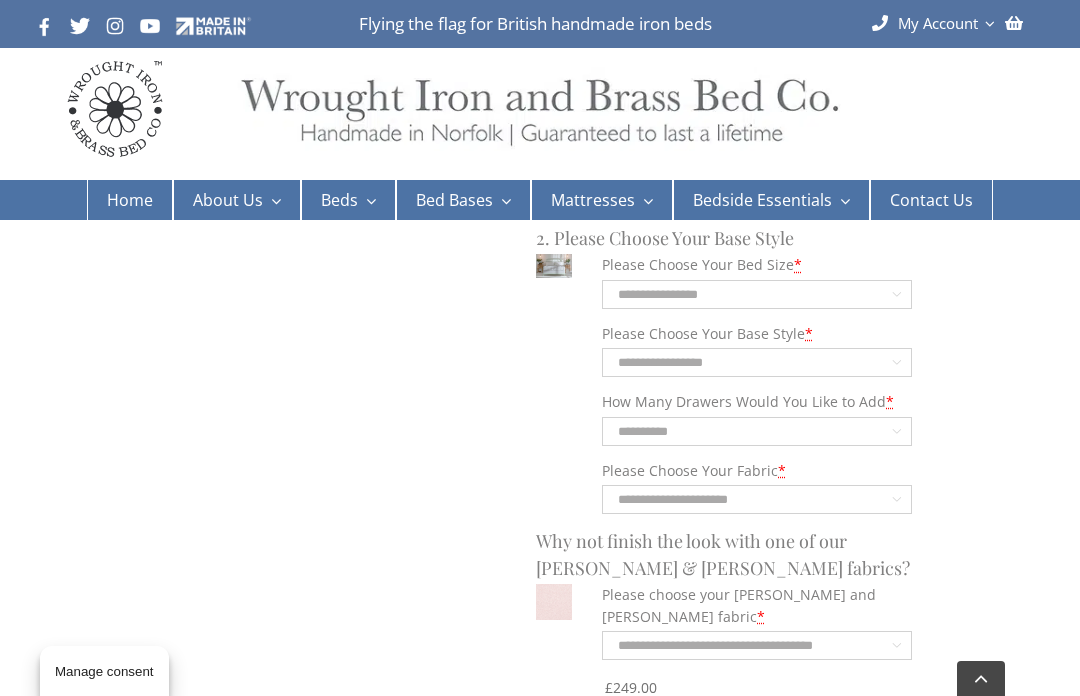 click on "**********" at bounding box center (756, 645) 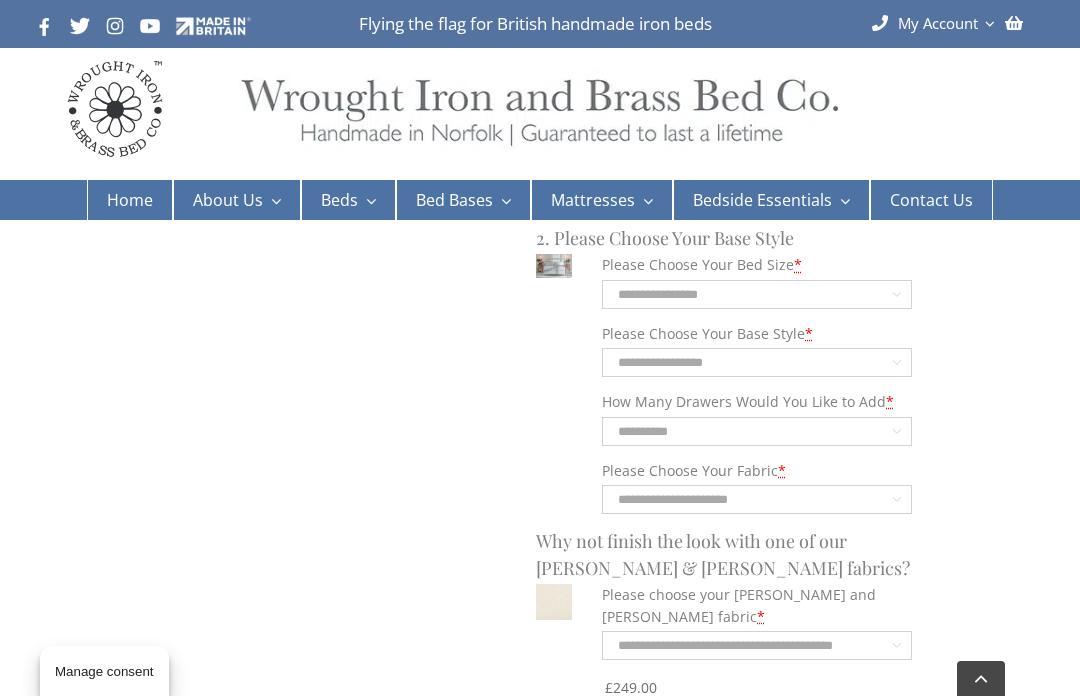 click on "**********" at bounding box center [756, 645] 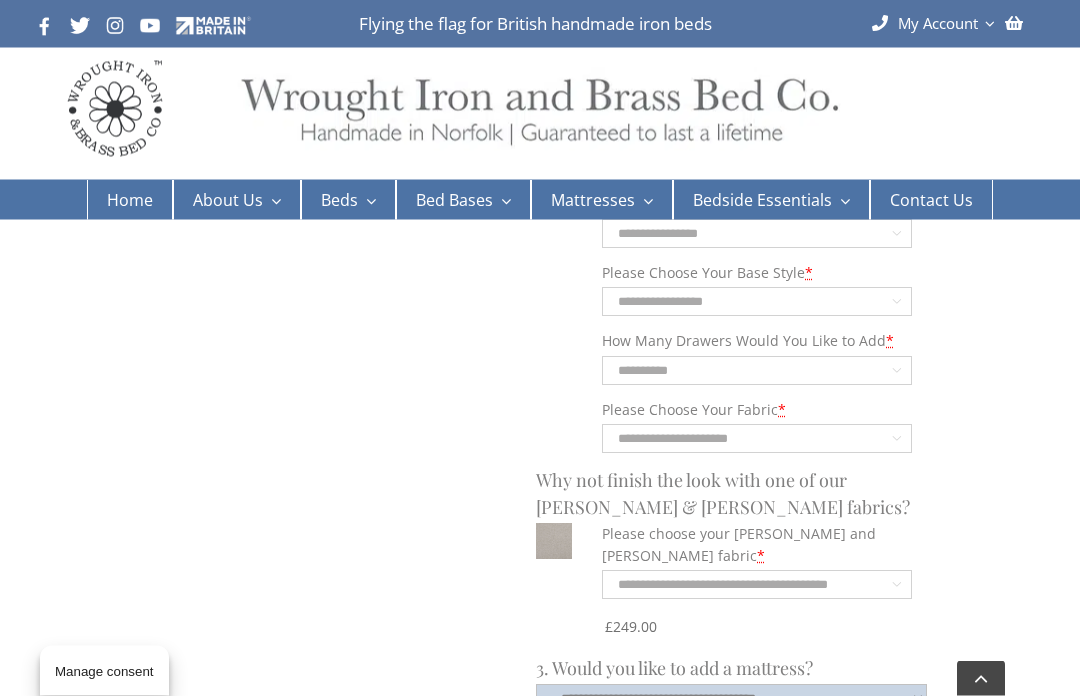 scroll, scrollTop: 2239, scrollLeft: 0, axis: vertical 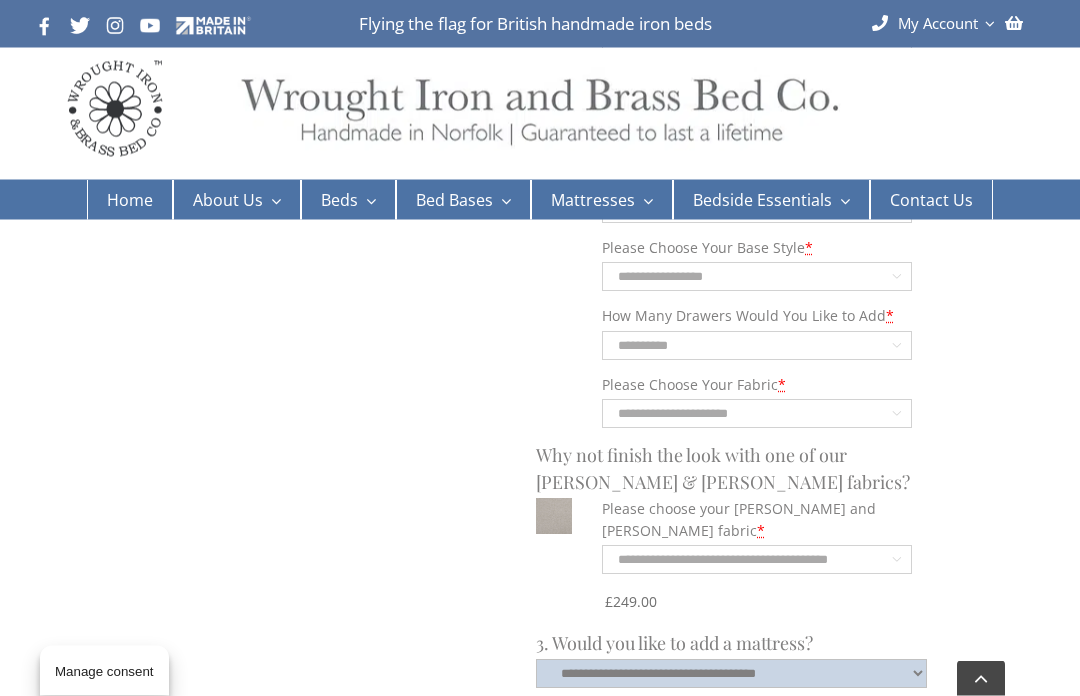 click on "**********" at bounding box center [756, 560] 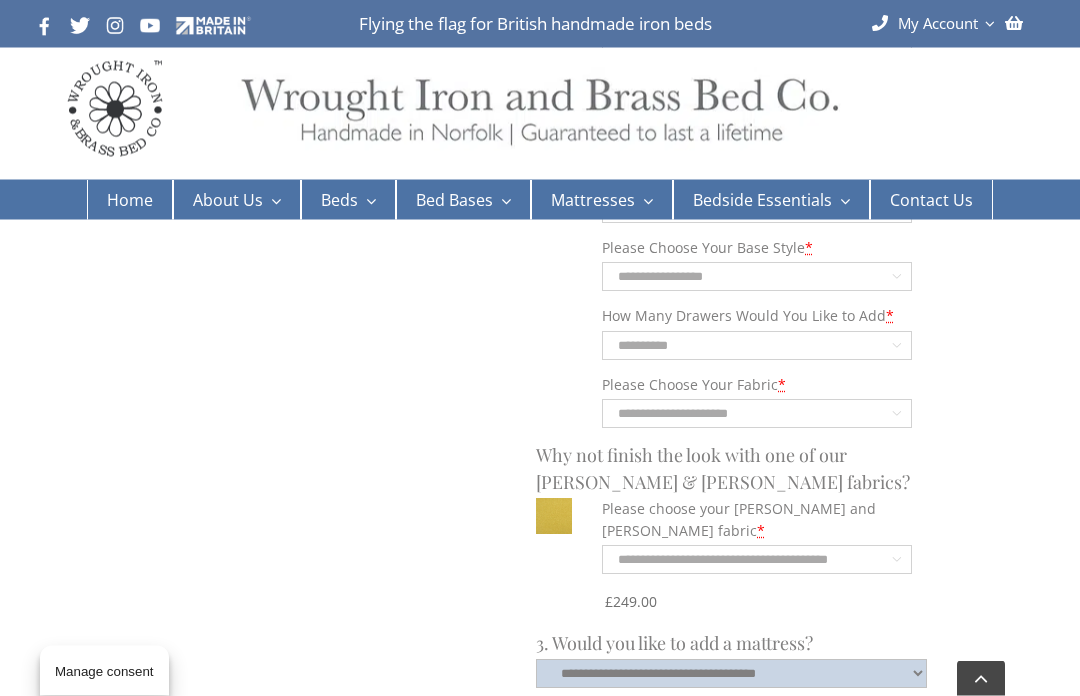 scroll, scrollTop: 2240, scrollLeft: 0, axis: vertical 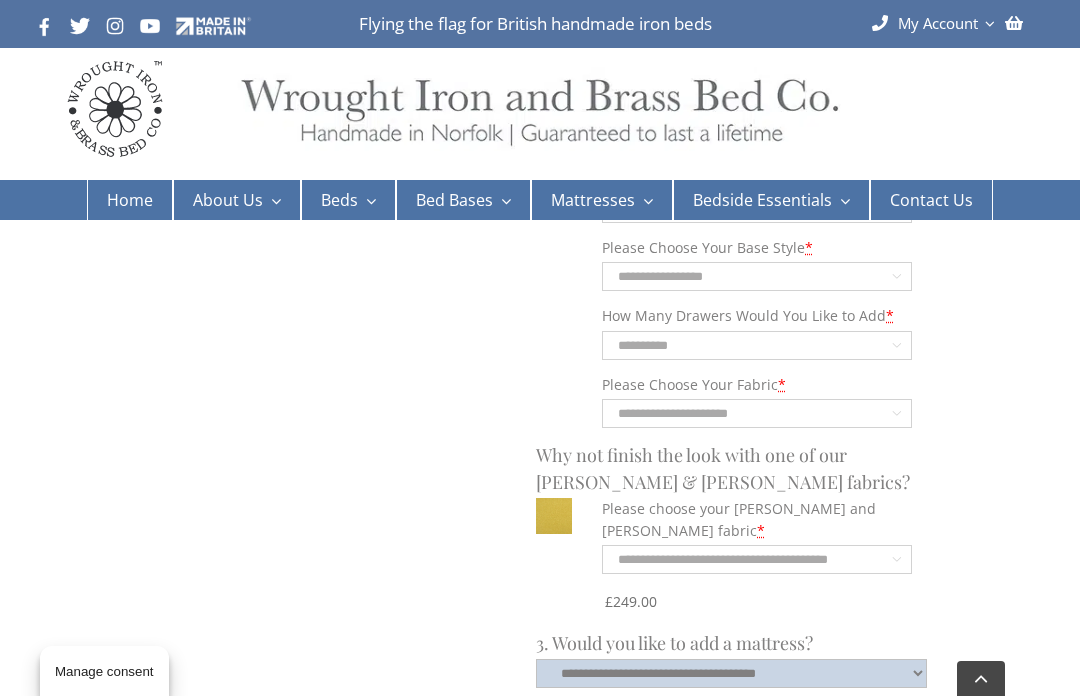 click on "**********" at bounding box center (756, 559) 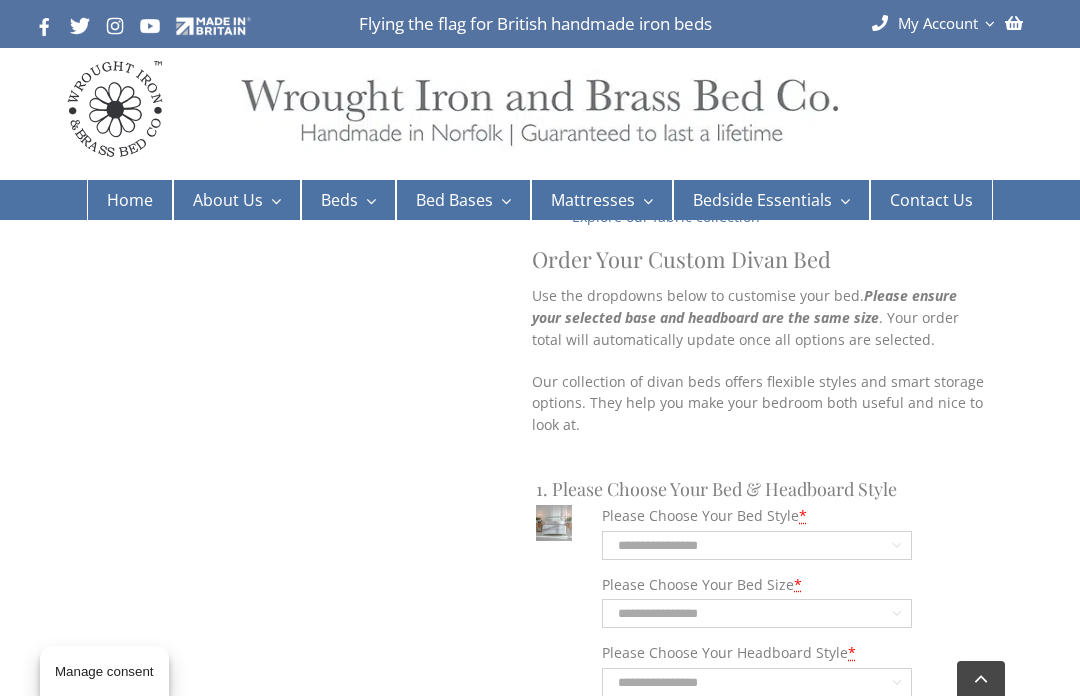scroll, scrollTop: 1508, scrollLeft: 0, axis: vertical 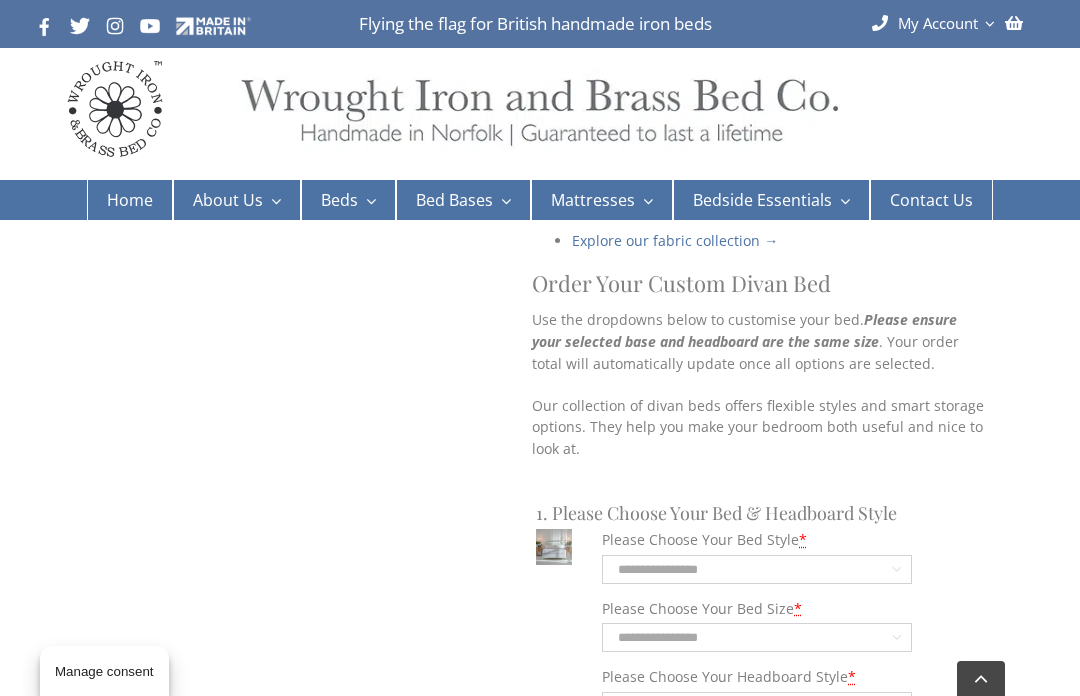 click on "Hard Top Bed Base" at bounding box center (484, 306) 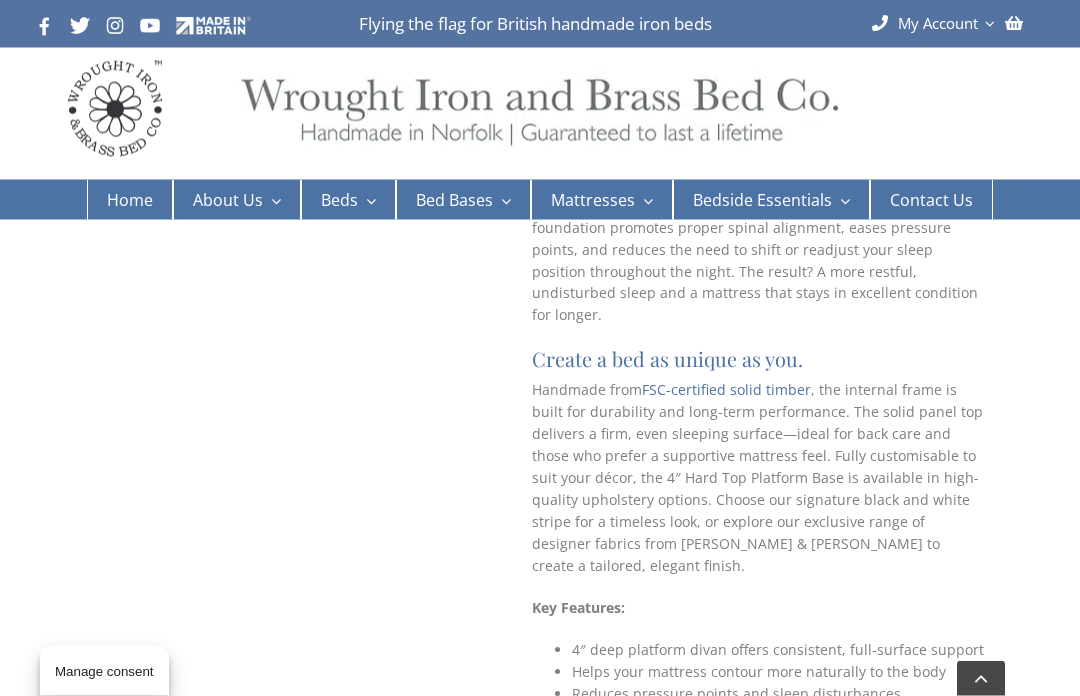 scroll, scrollTop: 319, scrollLeft: 0, axis: vertical 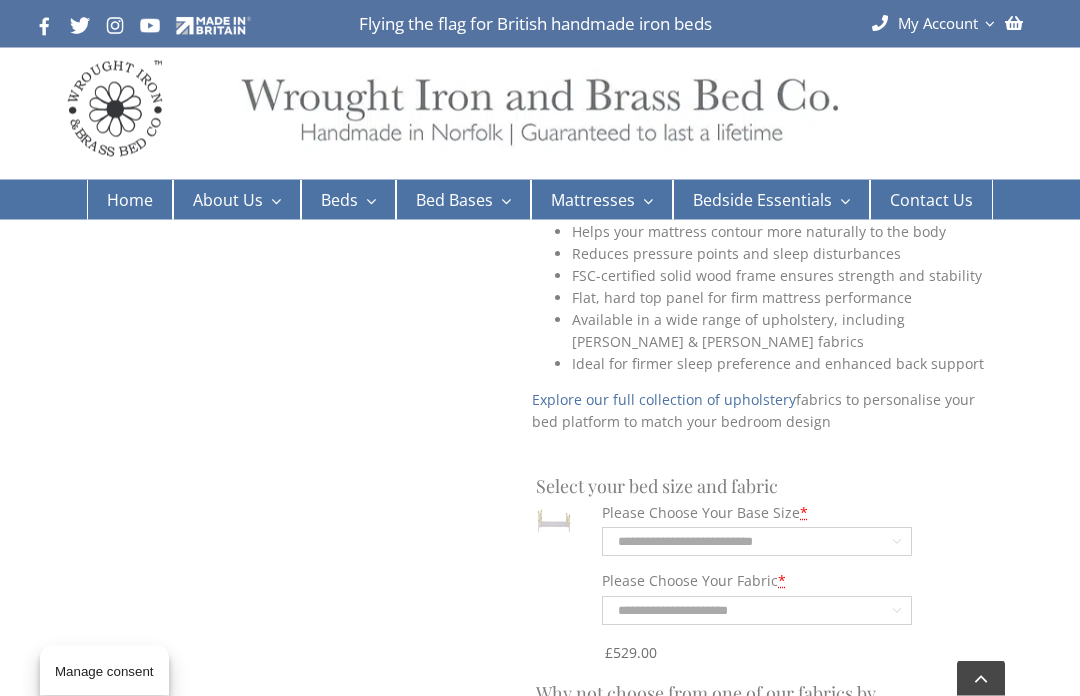 click on "**********" at bounding box center (756, 542) 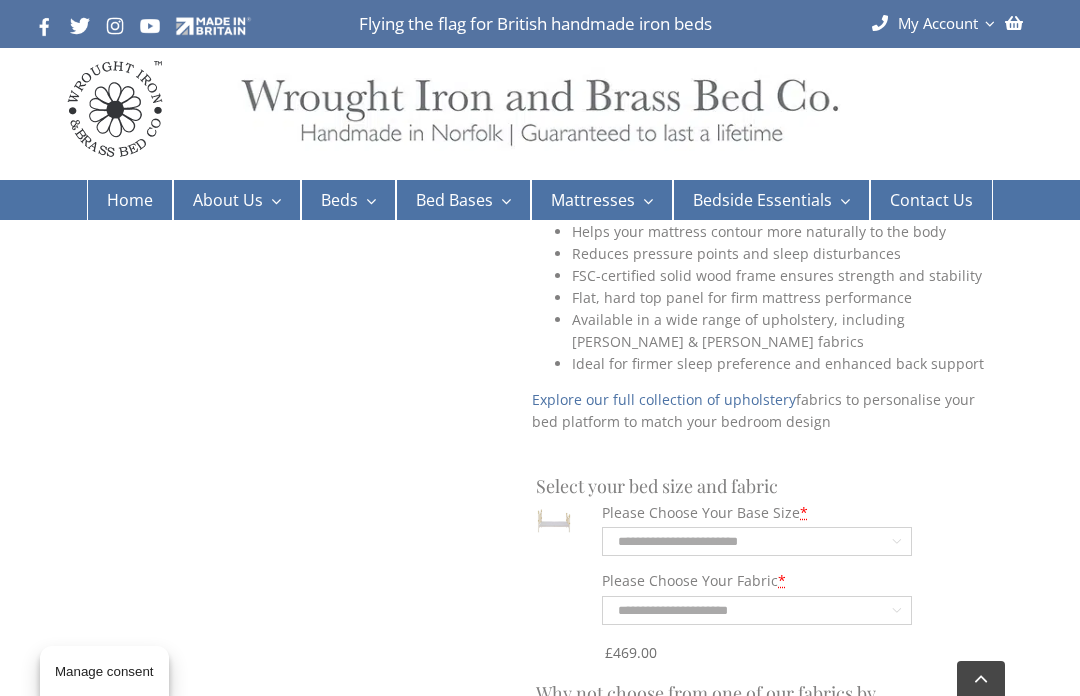 click on "**********" at bounding box center [756, 541] 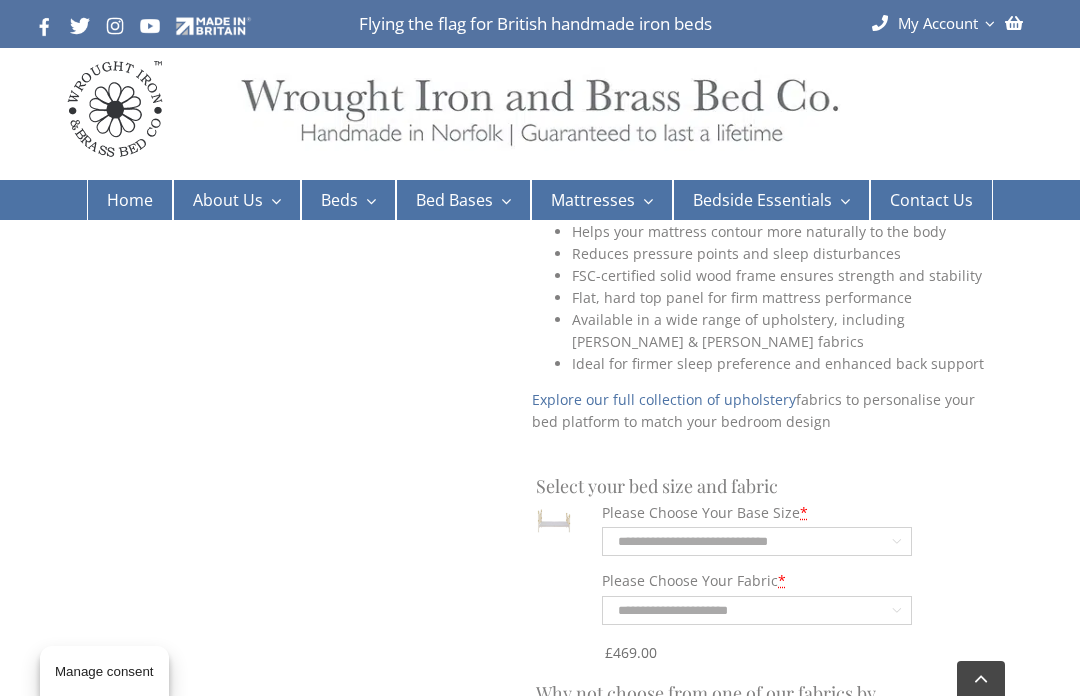 select on "**********" 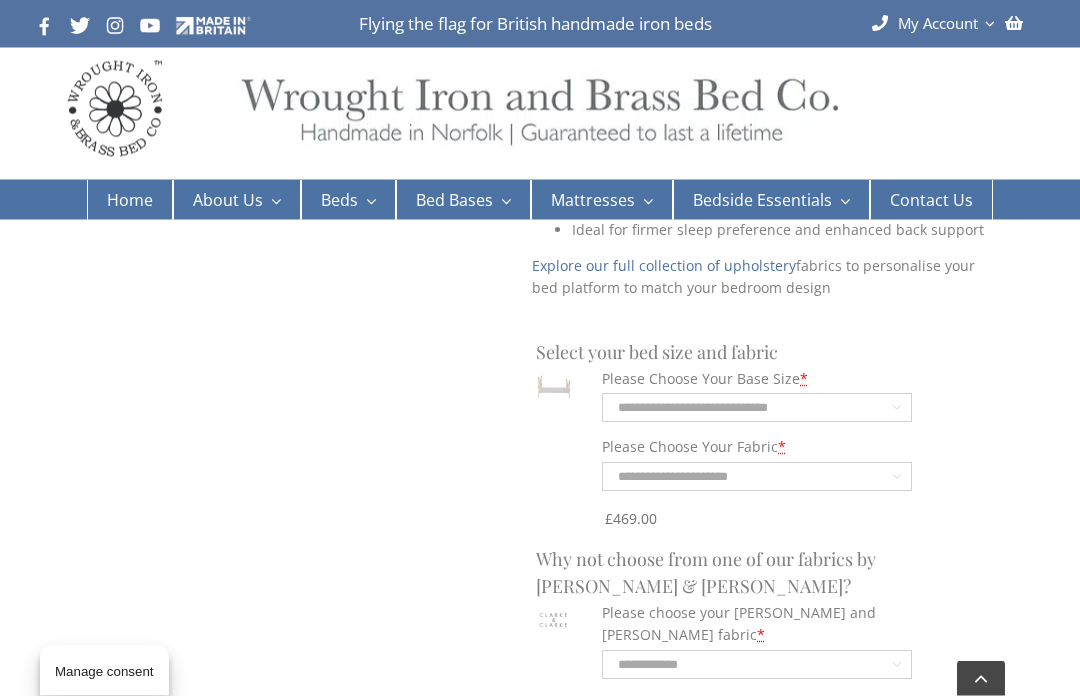 scroll, scrollTop: 900, scrollLeft: 0, axis: vertical 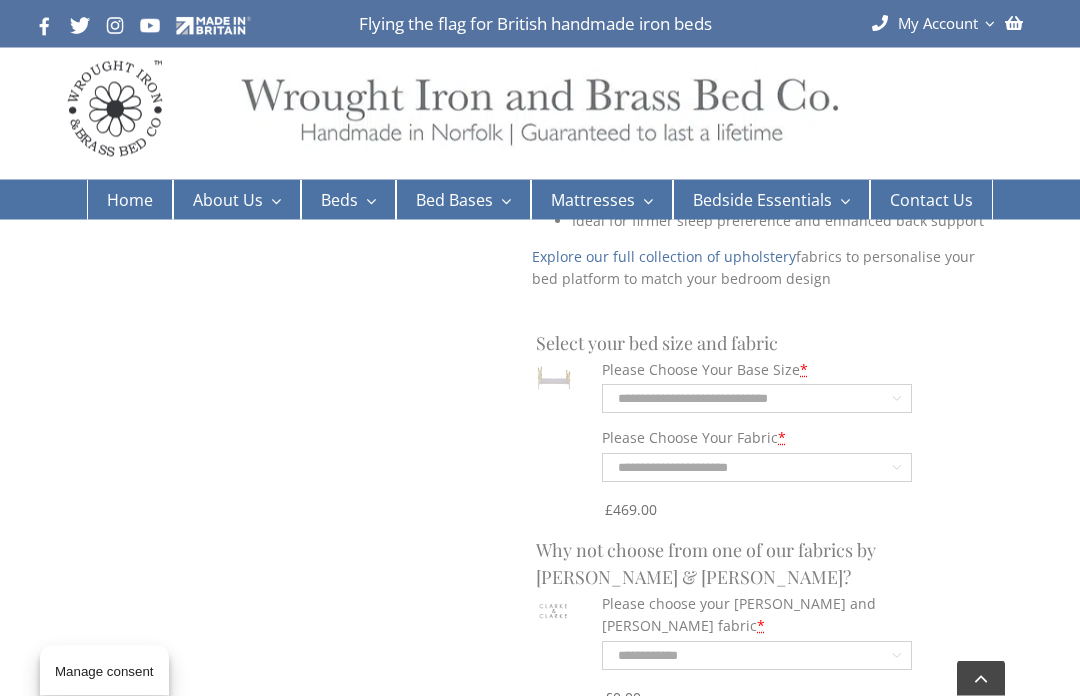 click on "**********" at bounding box center (756, 468) 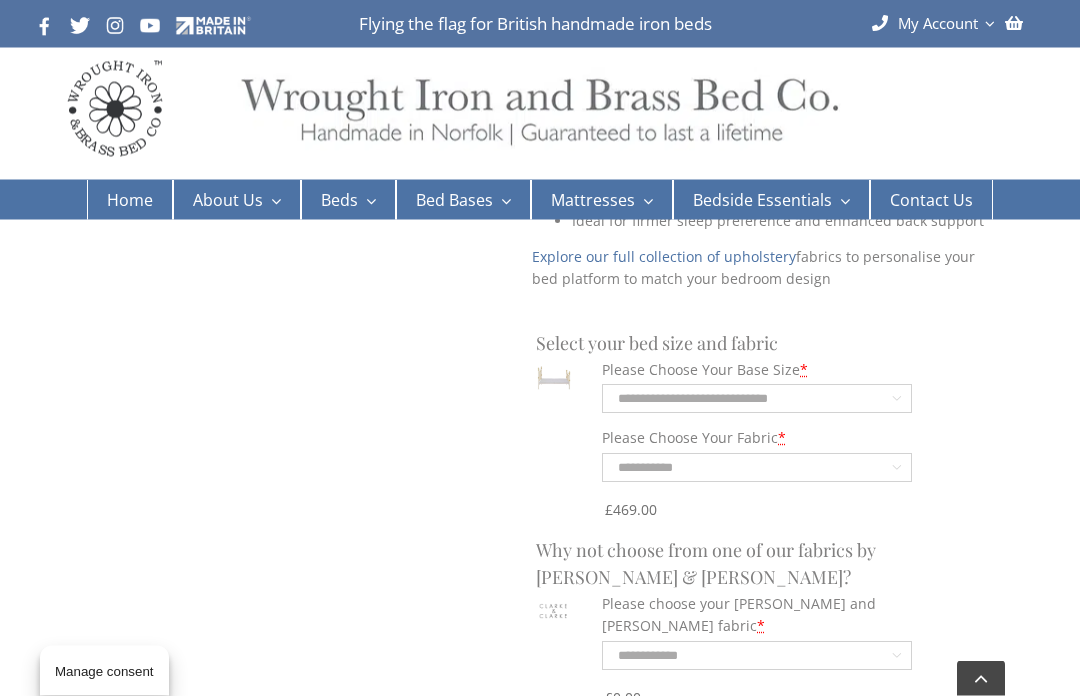 select on "**********" 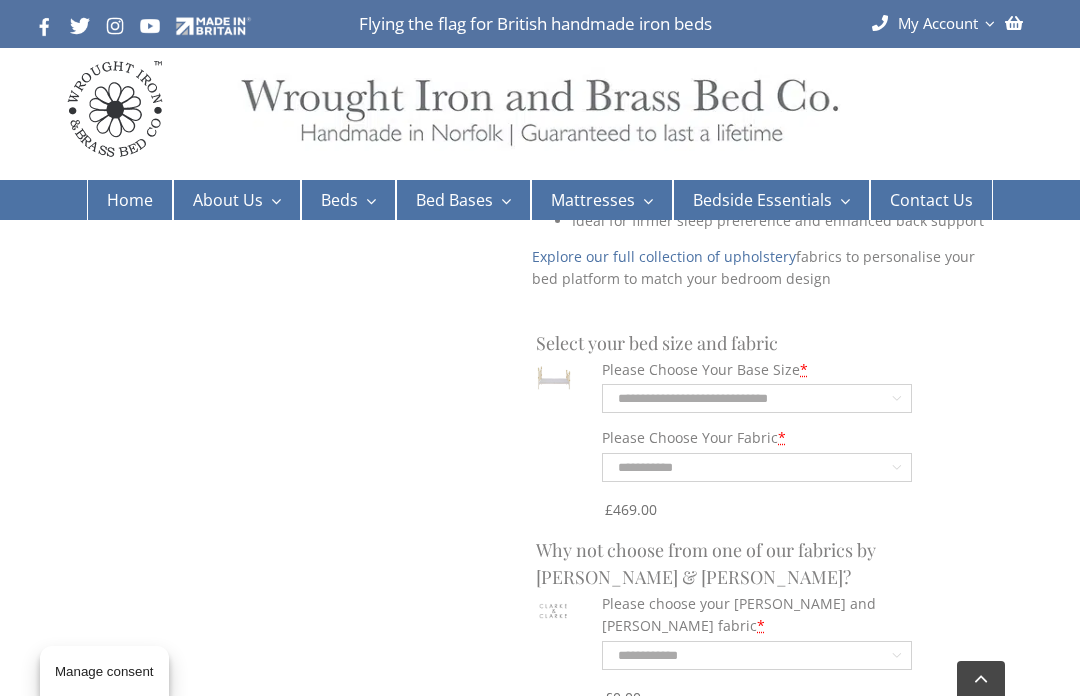 click on "**********" at bounding box center (756, 467) 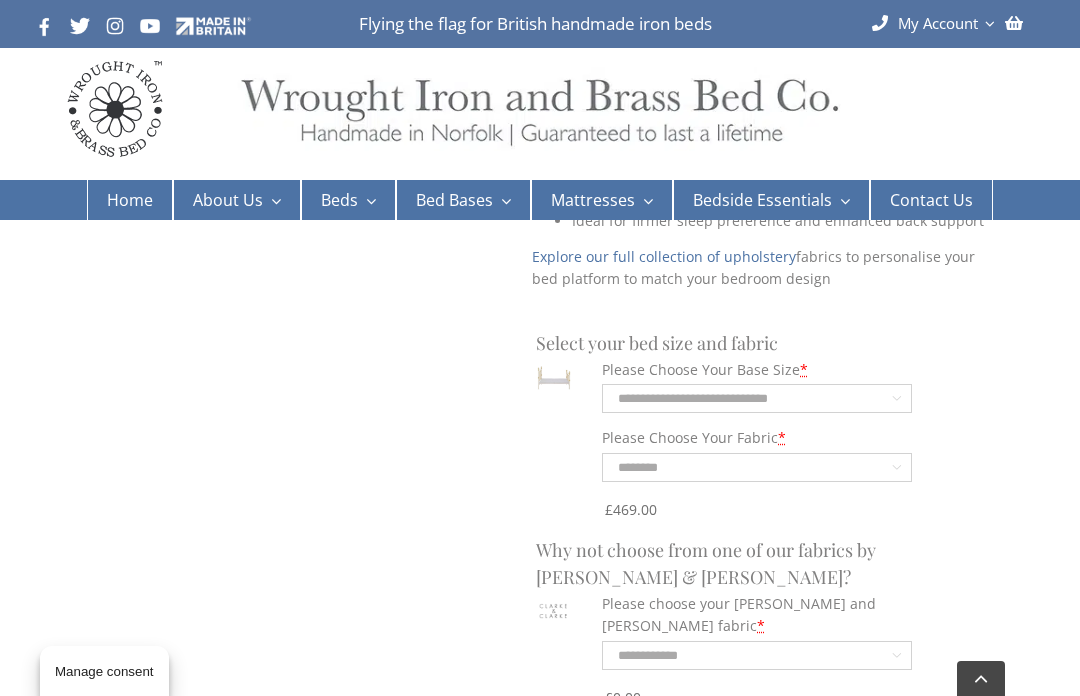select on "**********" 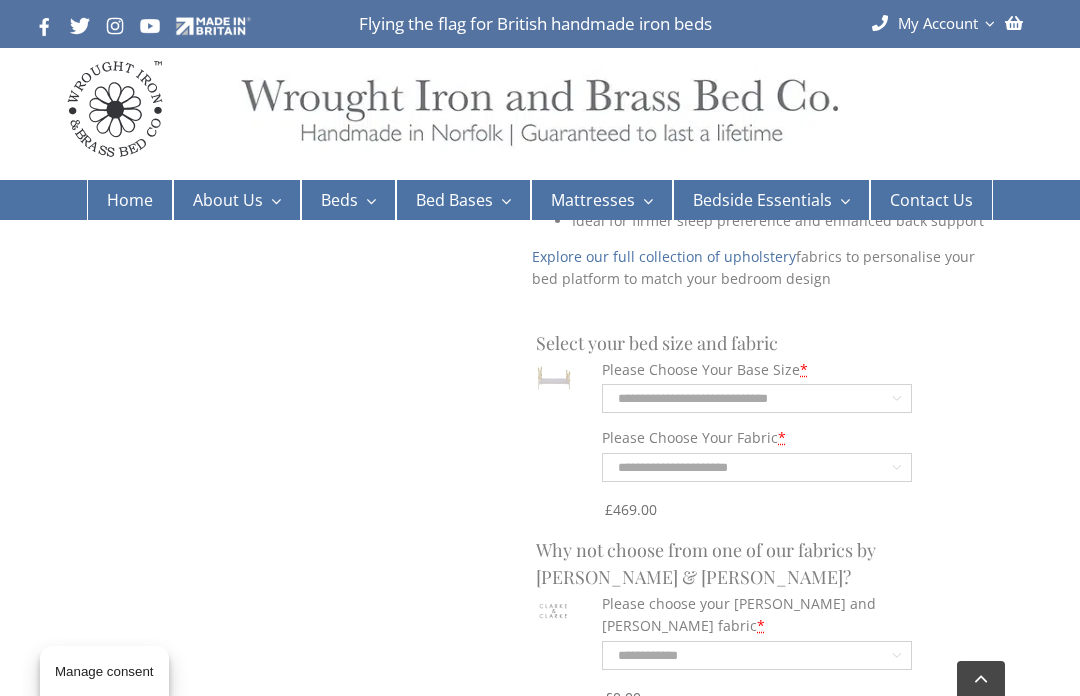 click on "**********" at bounding box center [756, 398] 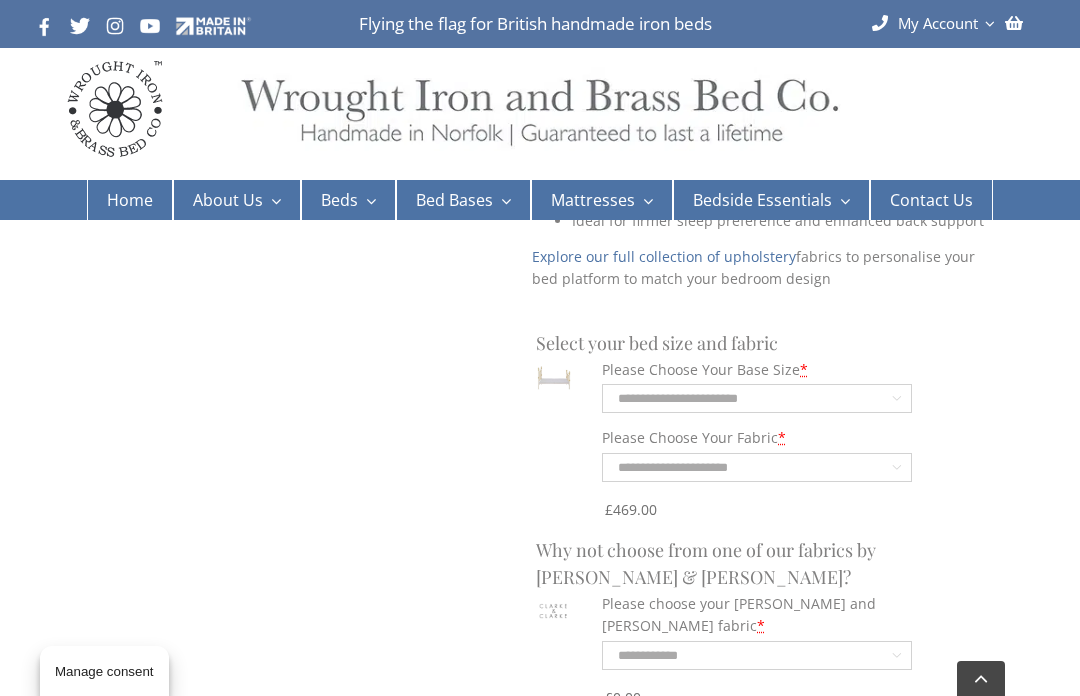select on "**********" 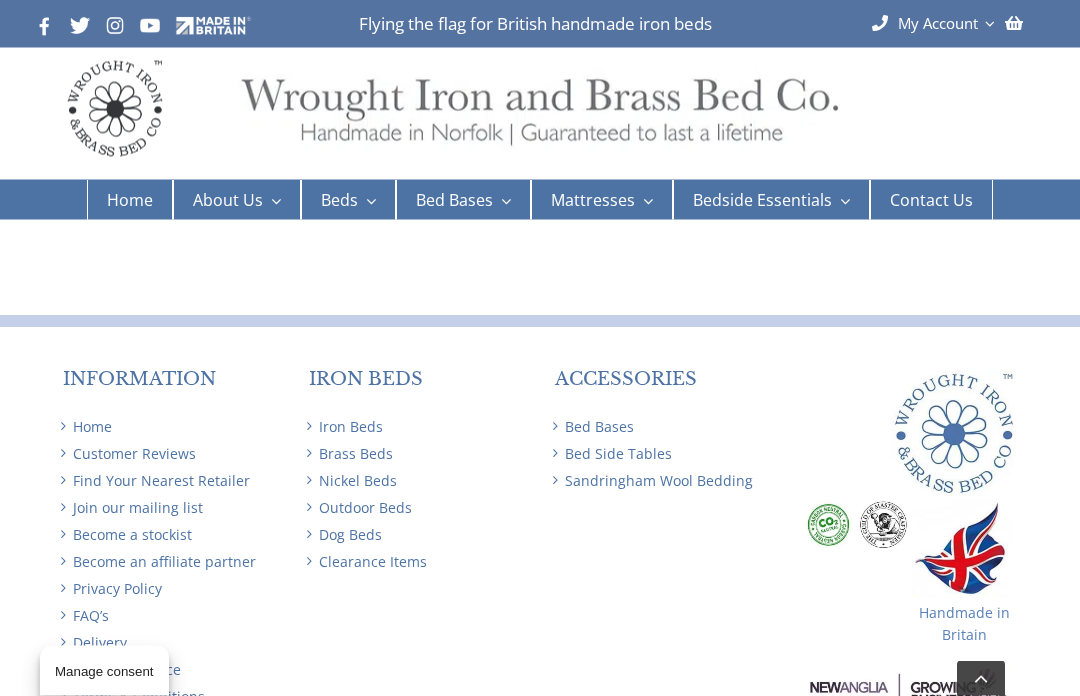 scroll, scrollTop: 1619, scrollLeft: 0, axis: vertical 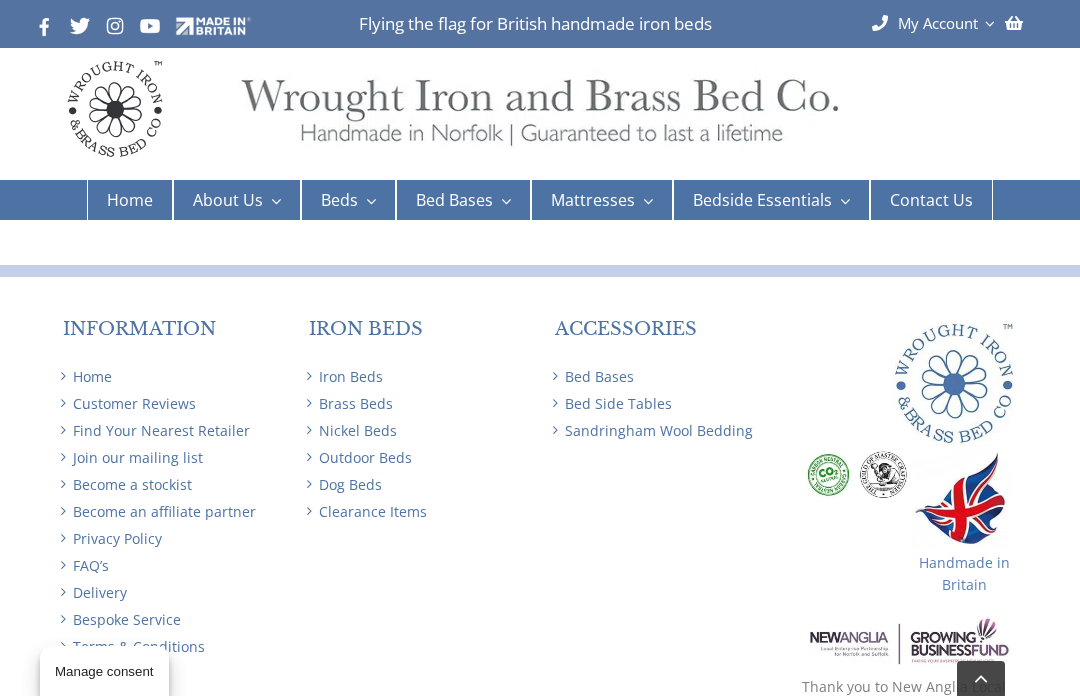 click on "Delivery" at bounding box center [171, 593] 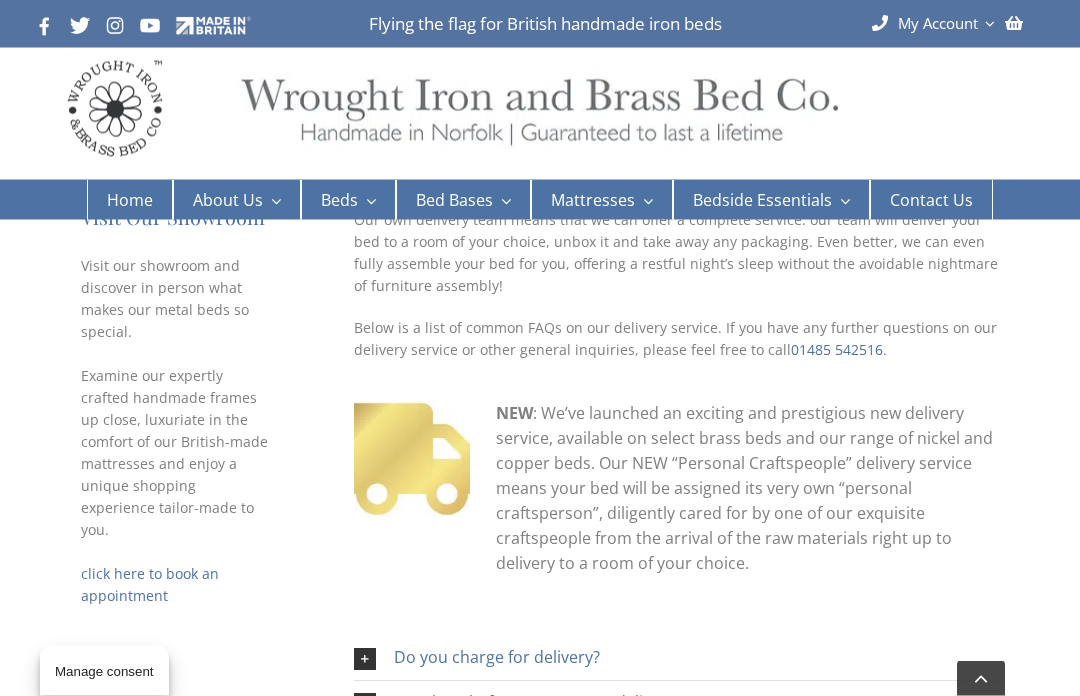 scroll, scrollTop: 211, scrollLeft: 0, axis: vertical 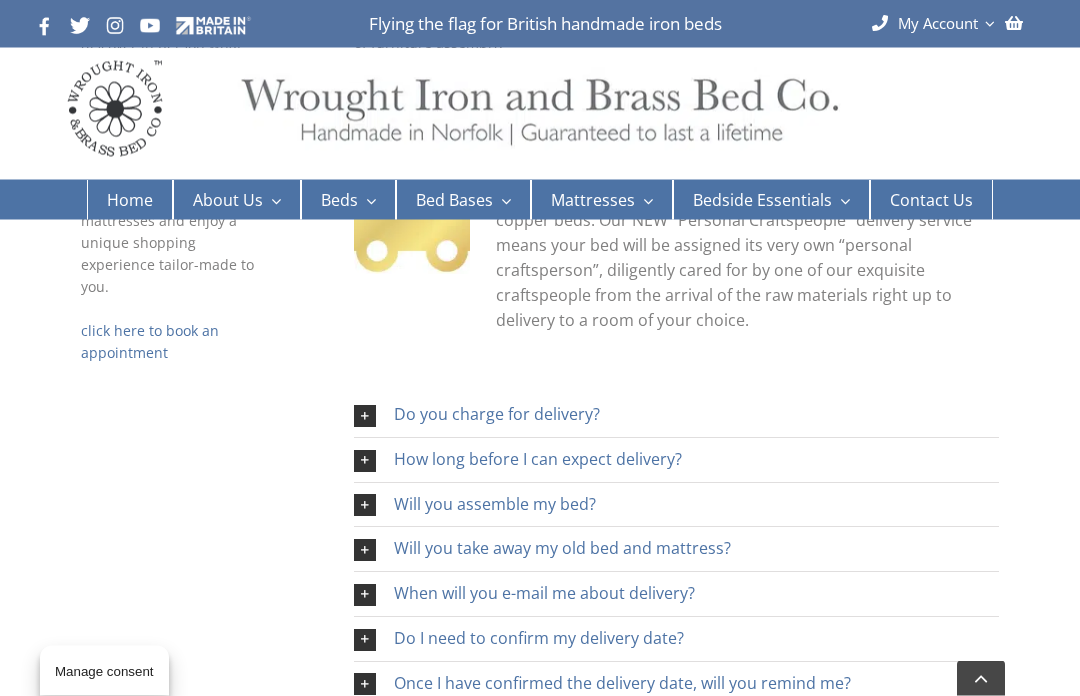 click on "Do you charge for delivery?" at bounding box center [497, 415] 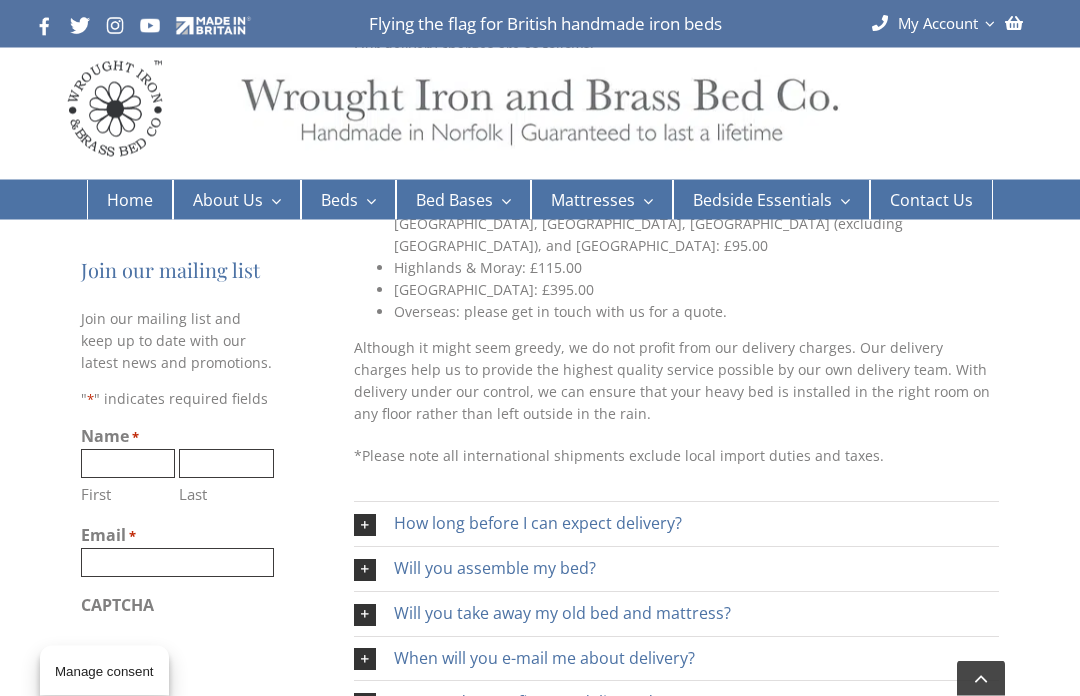 scroll, scrollTop: 903, scrollLeft: 0, axis: vertical 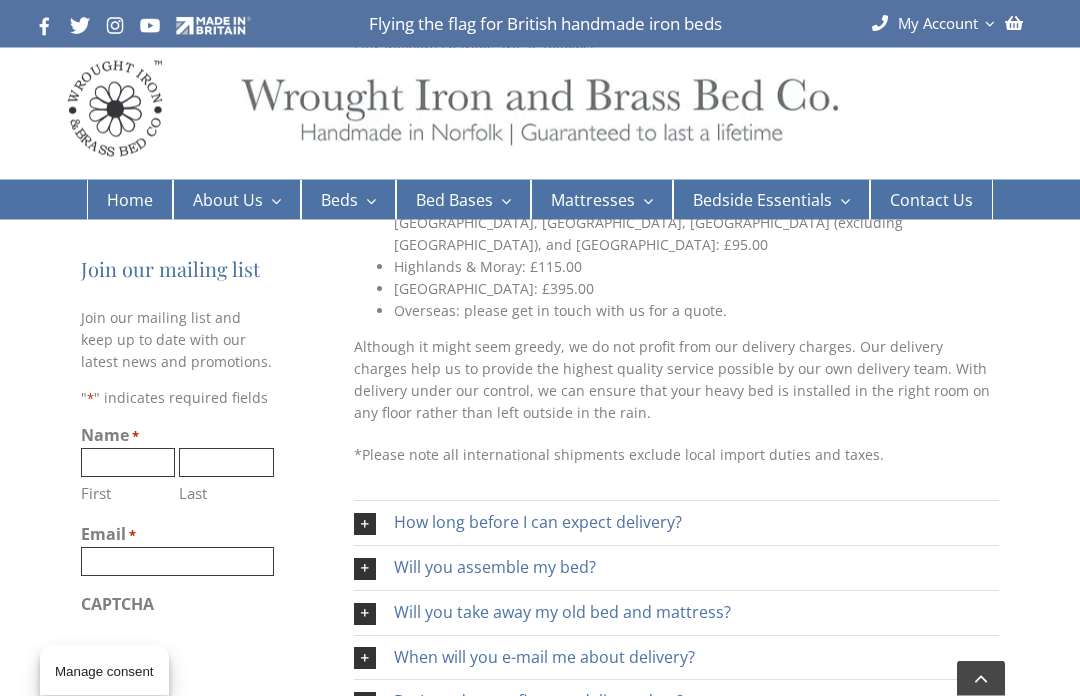 click on "Will you take away my old bed and mattress?" at bounding box center (676, 614) 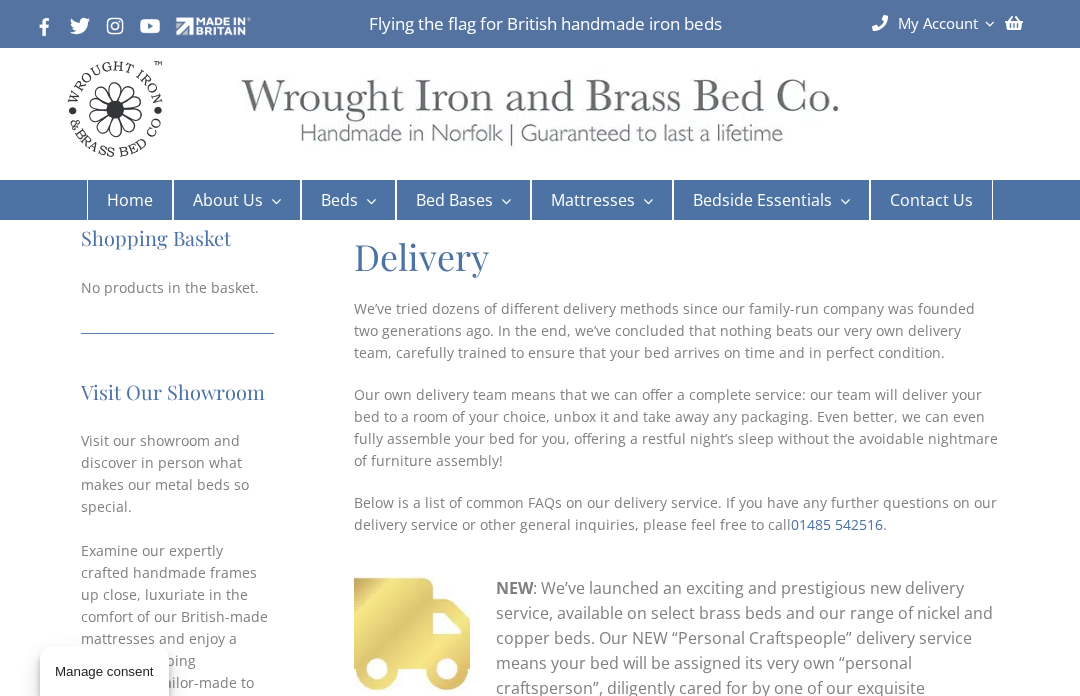 scroll, scrollTop: 0, scrollLeft: 0, axis: both 